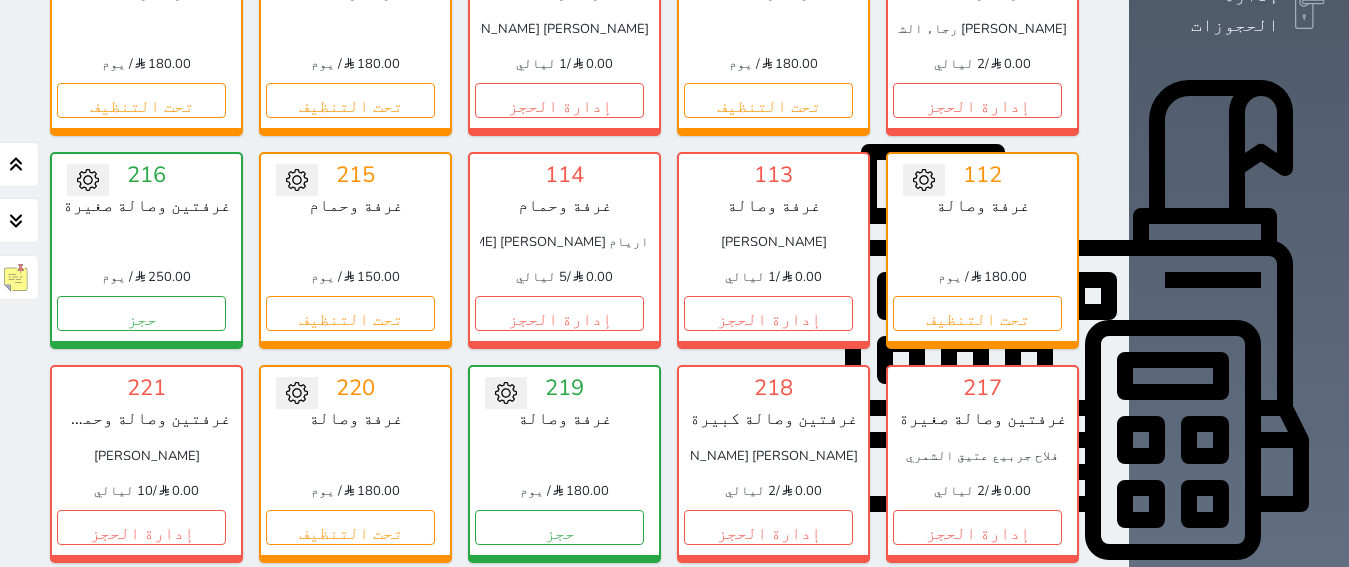 scroll, scrollTop: 630, scrollLeft: 0, axis: vertical 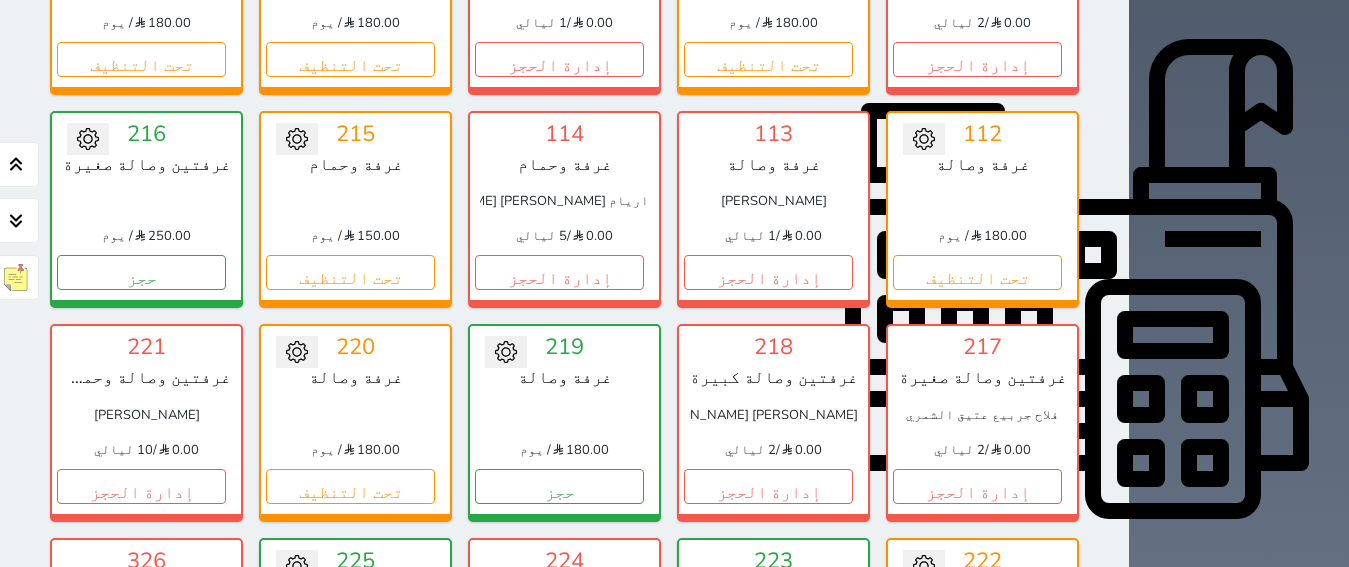 click on "إدارة الحجز" at bounding box center (559, 699) 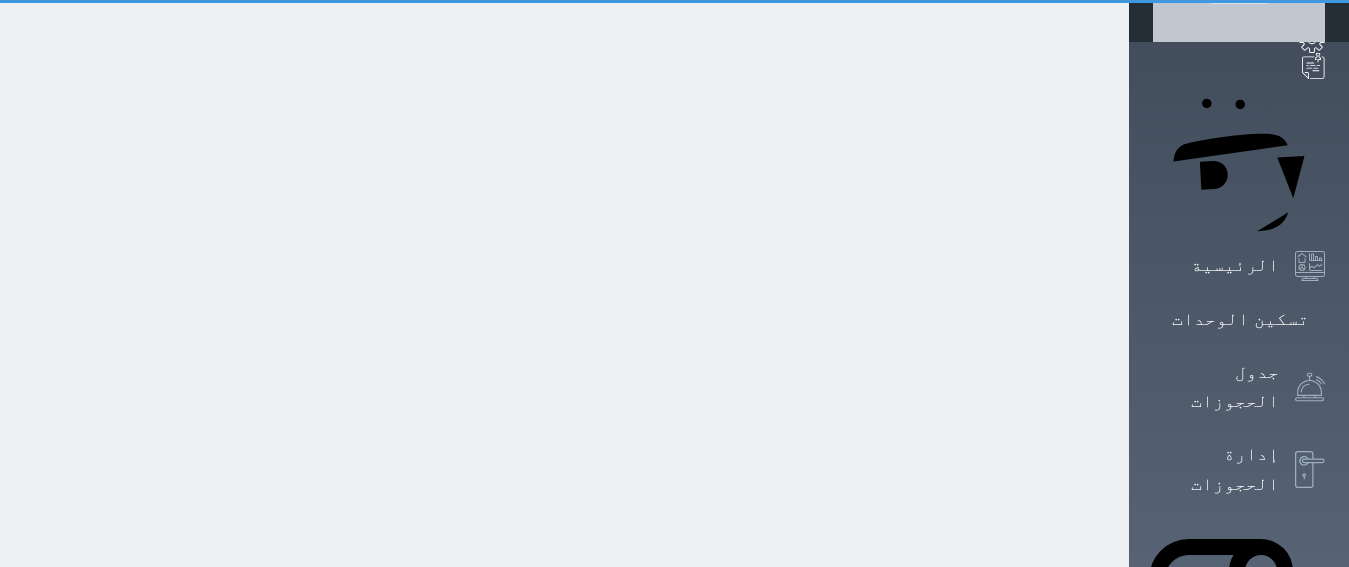 scroll, scrollTop: 0, scrollLeft: 0, axis: both 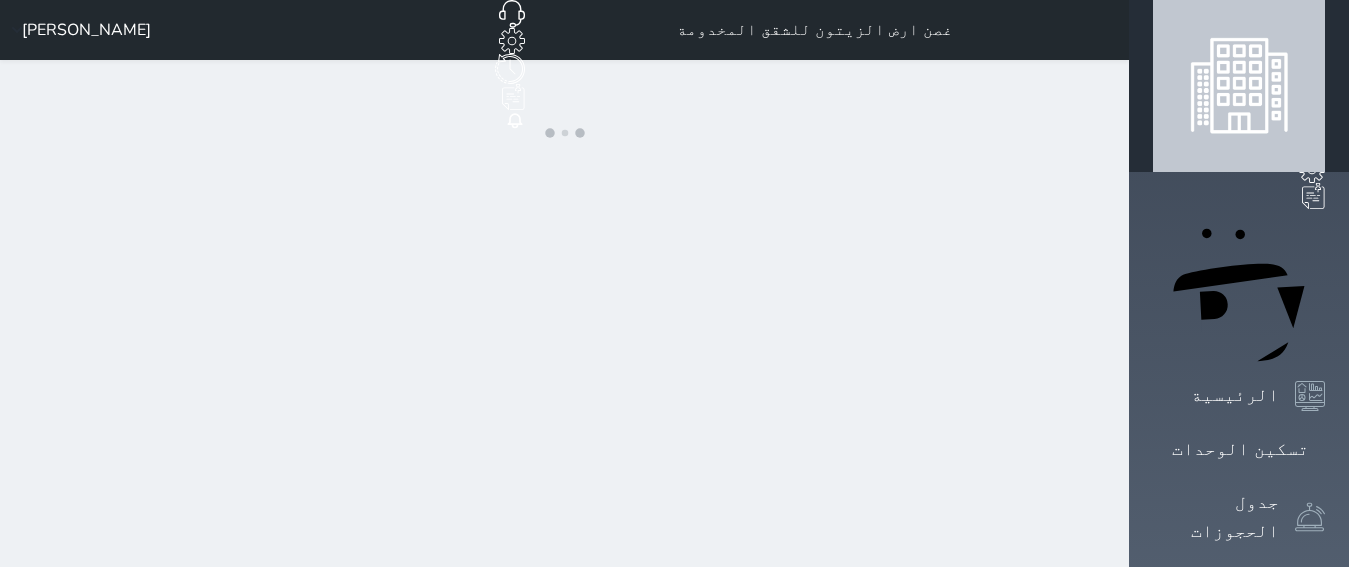 click on "غصن ارض الزيتون للشقق المخدومة
حجز جماعي جديد   حجز جديد   غير مرتبط مع منصة زاتكا المرحلة الثانية   مرتبط مع شموس   مرتبط مع المنصة الوطنية للرصد السياحي             إشعار   الغرفة   النزيل   المصدر
[PERSON_NAME]
ارسال رابط دفع                 رقم الجوال     البريد الإلكتروني     المبلغ المطلوب دفعة     رابط الدفع   نسخ                 ملاحظات                             اضافة ملاحظة جديدة                    إضافة ملاحظة           تفاصيل السند                                     تعديل سند صرف undefined                   التاريخ *     إلى *     المبلغ *     لأجل *     استلمت بواسطة *     طريقة الدفع *" at bounding box center (564, 865) 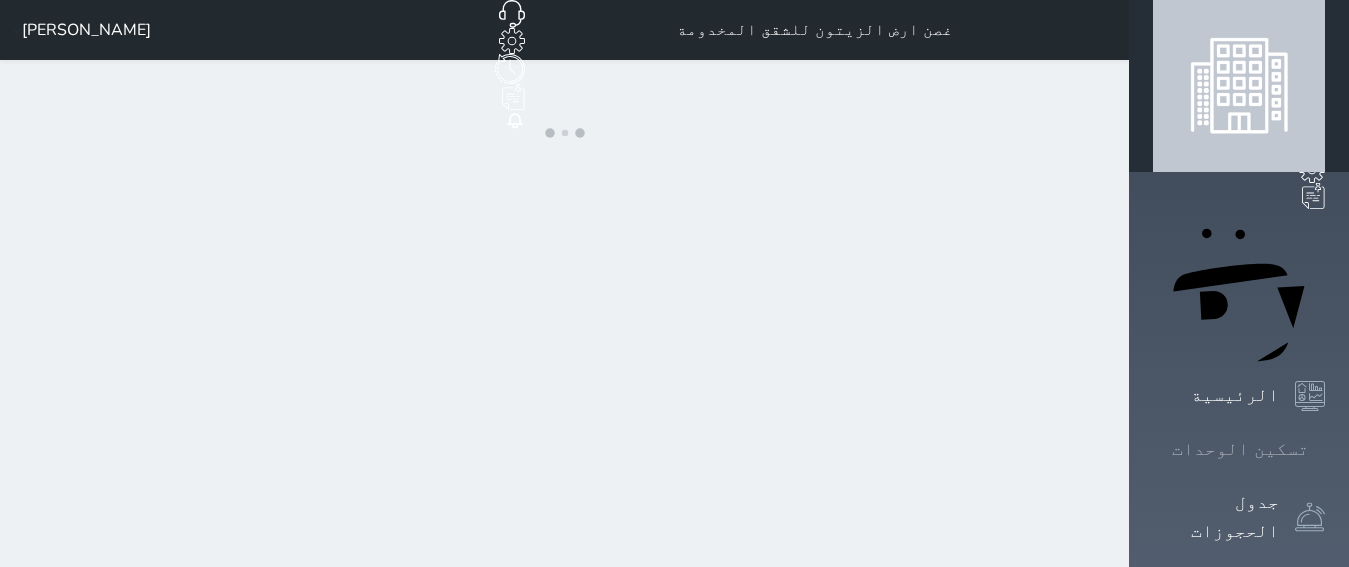 click 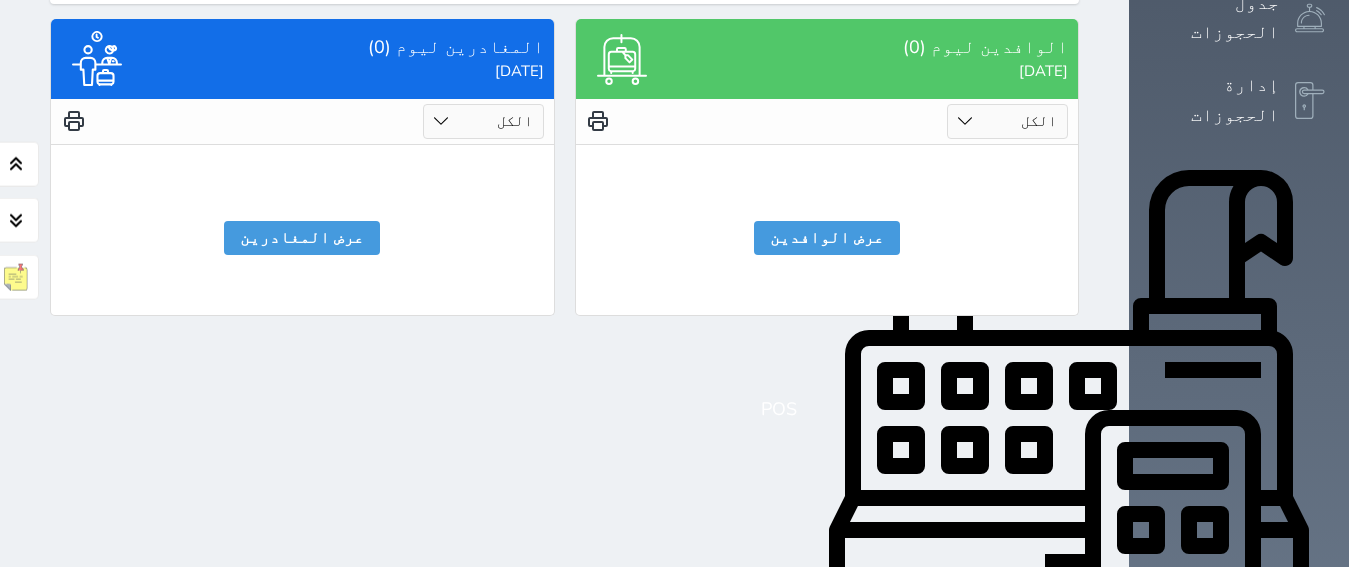 scroll, scrollTop: 504, scrollLeft: 0, axis: vertical 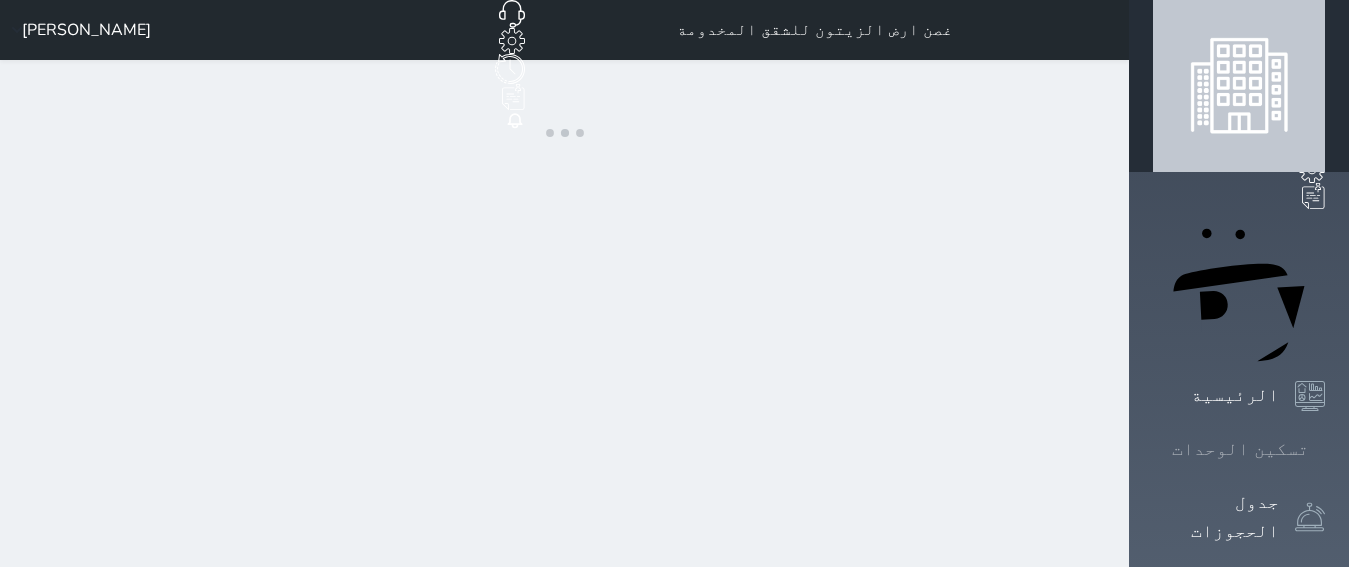 click on "تسكين الوحدات" at bounding box center [1240, 449] 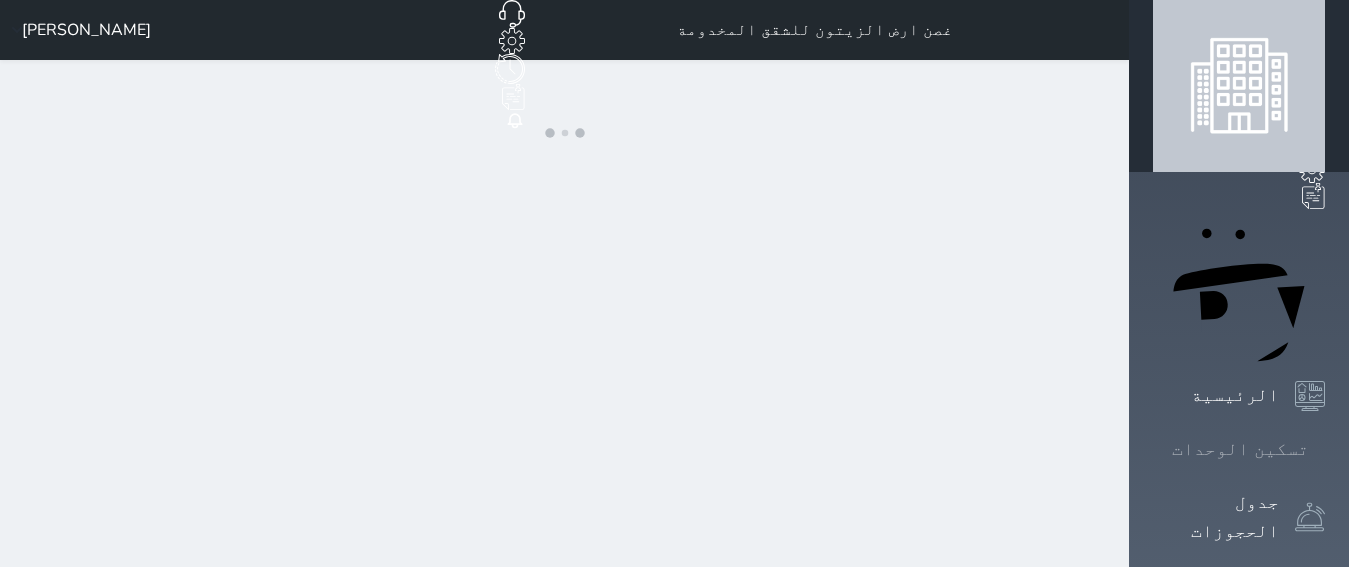 click on "تسكين الوحدات" at bounding box center (1239, 449) 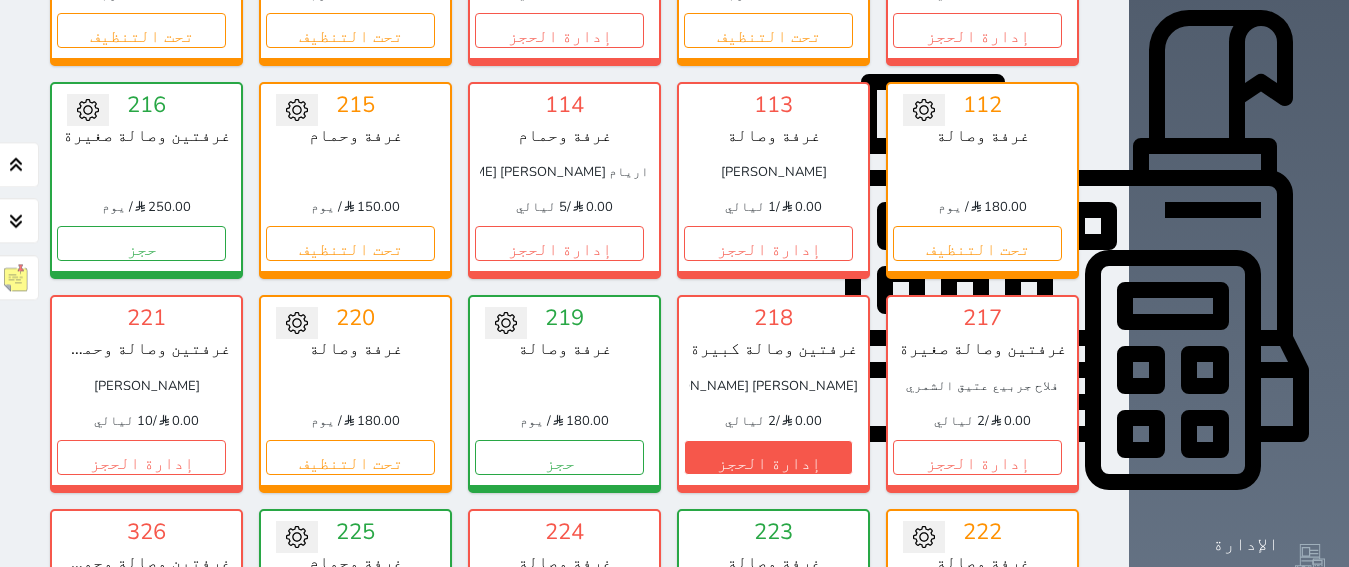 scroll, scrollTop: 708, scrollLeft: 0, axis: vertical 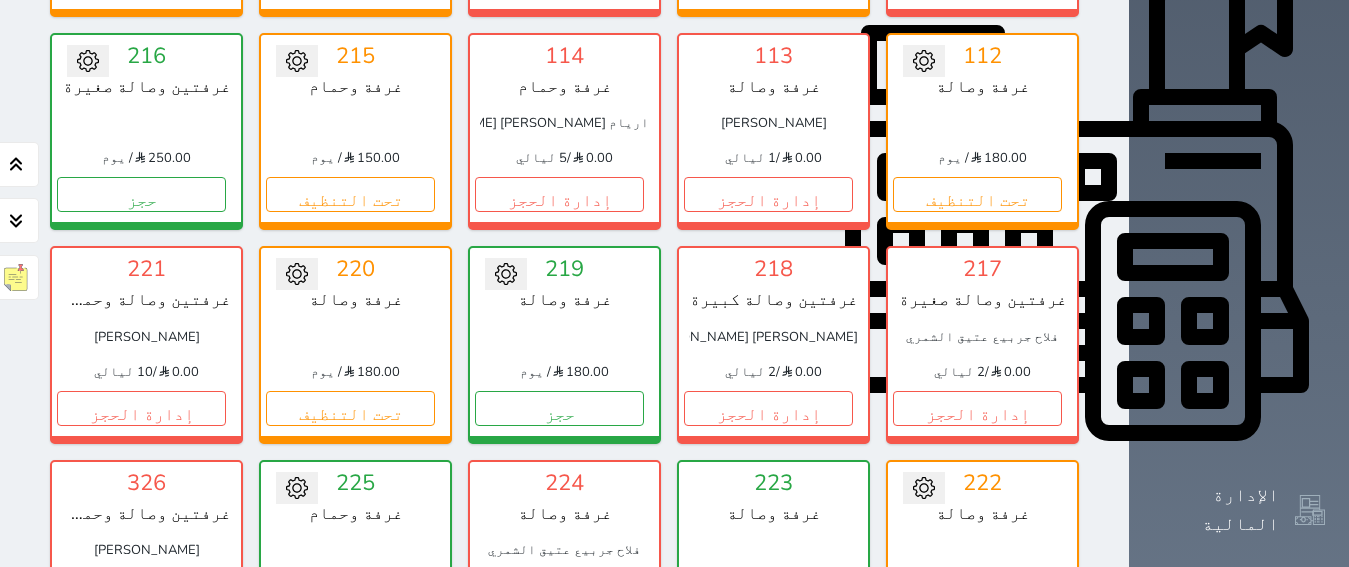 click on "إدارة الحجز" at bounding box center [559, 621] 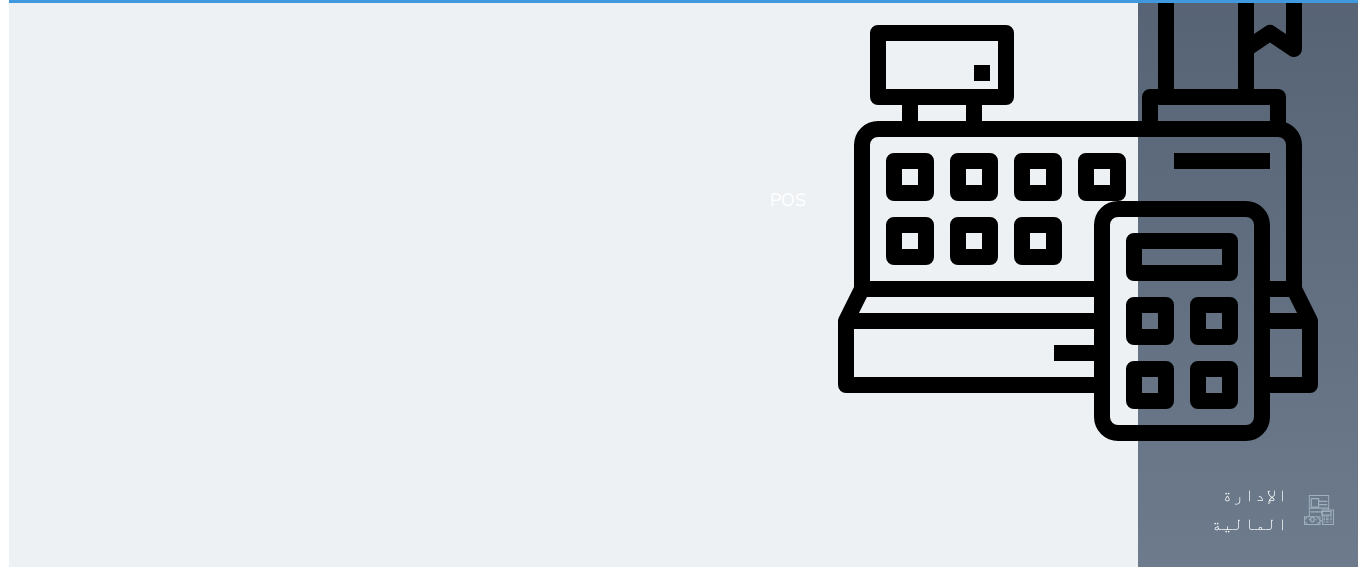 scroll, scrollTop: 0, scrollLeft: 0, axis: both 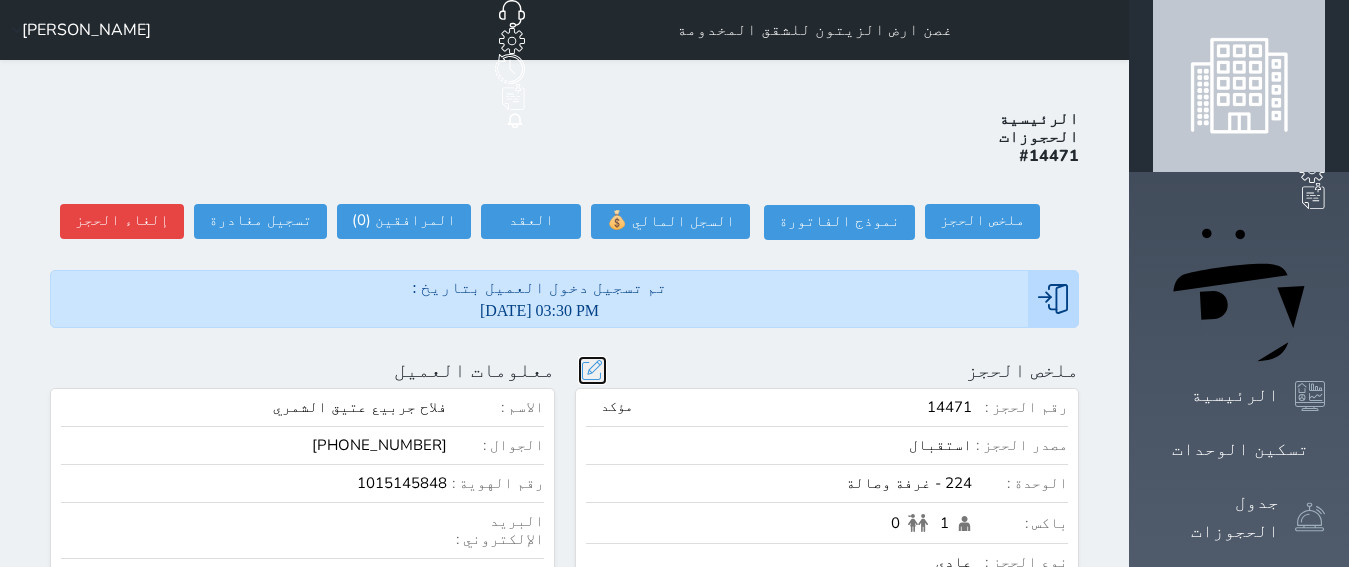 click at bounding box center (592, 370) 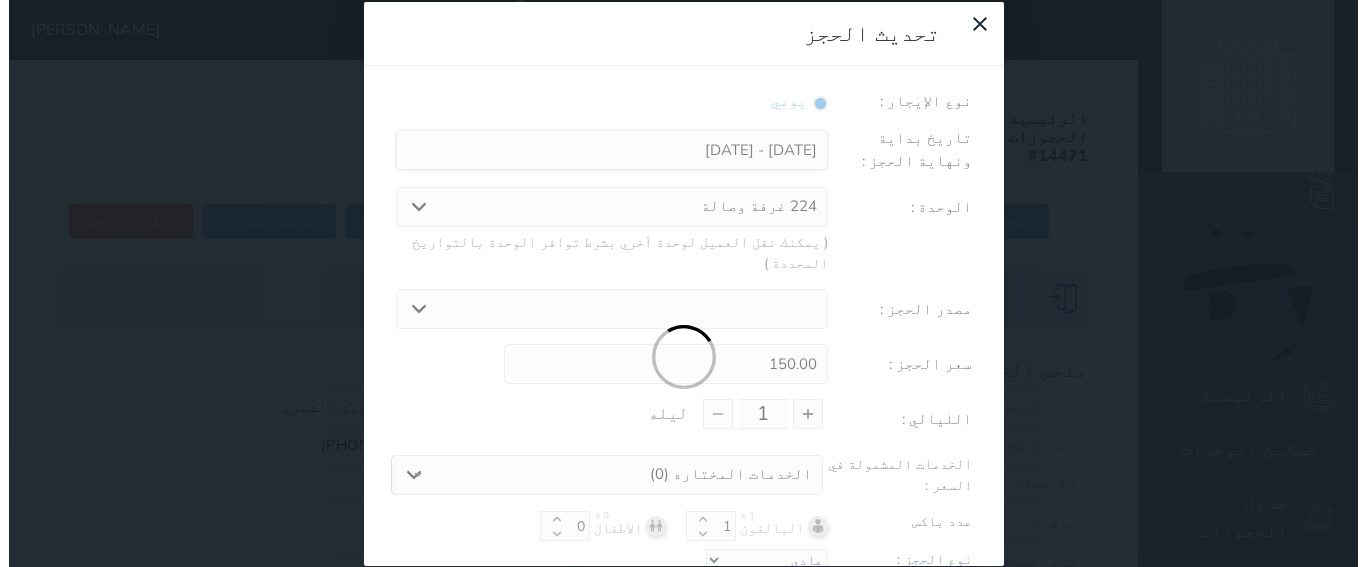 scroll, scrollTop: 45, scrollLeft: 0, axis: vertical 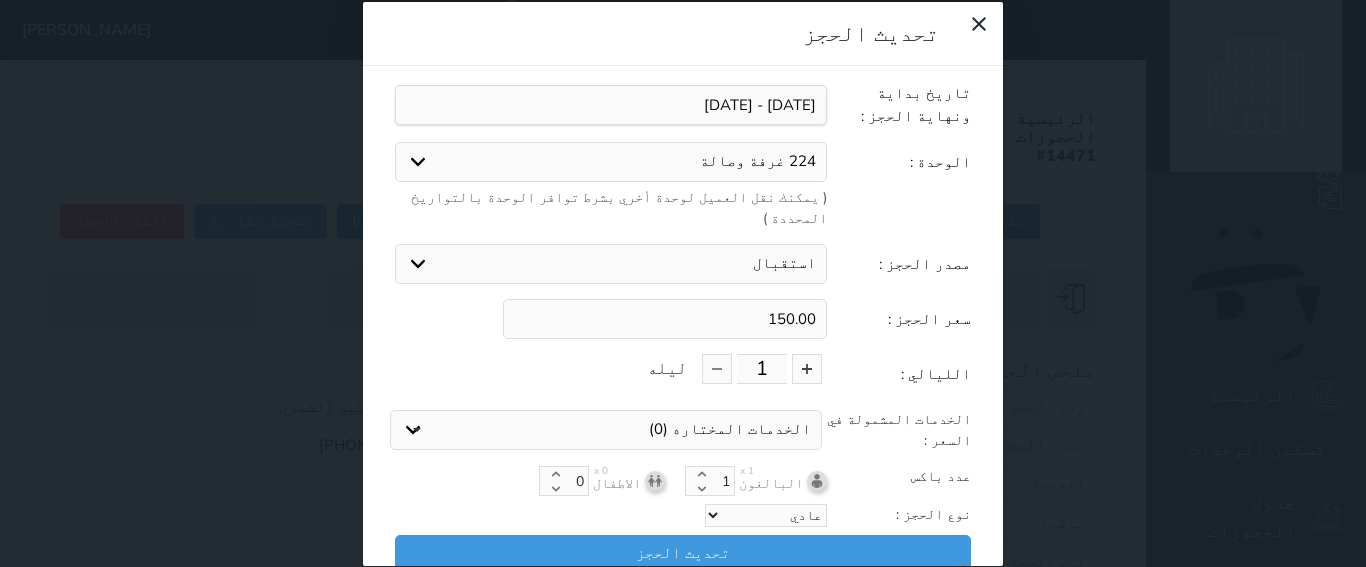 click on "224 غرفة وصالة   102 غرفة وصالة 104 غرفتين وصالة صغيرة 105 غرفتين وصالة صغيرة 216 غرفتين وصالة صغيرة 219 غرفة وصالة 223 غرفة وصالة 225 غرفة وحمام 329 غرفة وصالة" at bounding box center (611, 162) 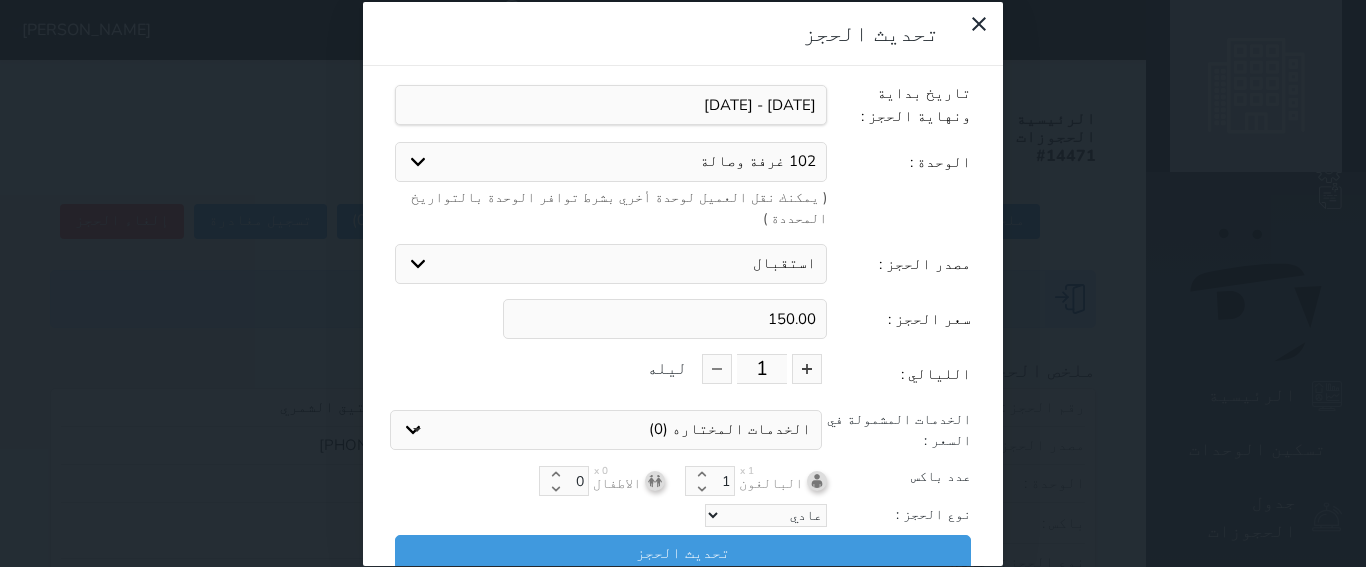click on "102 غرفة وصالة" at bounding box center [0, 0] 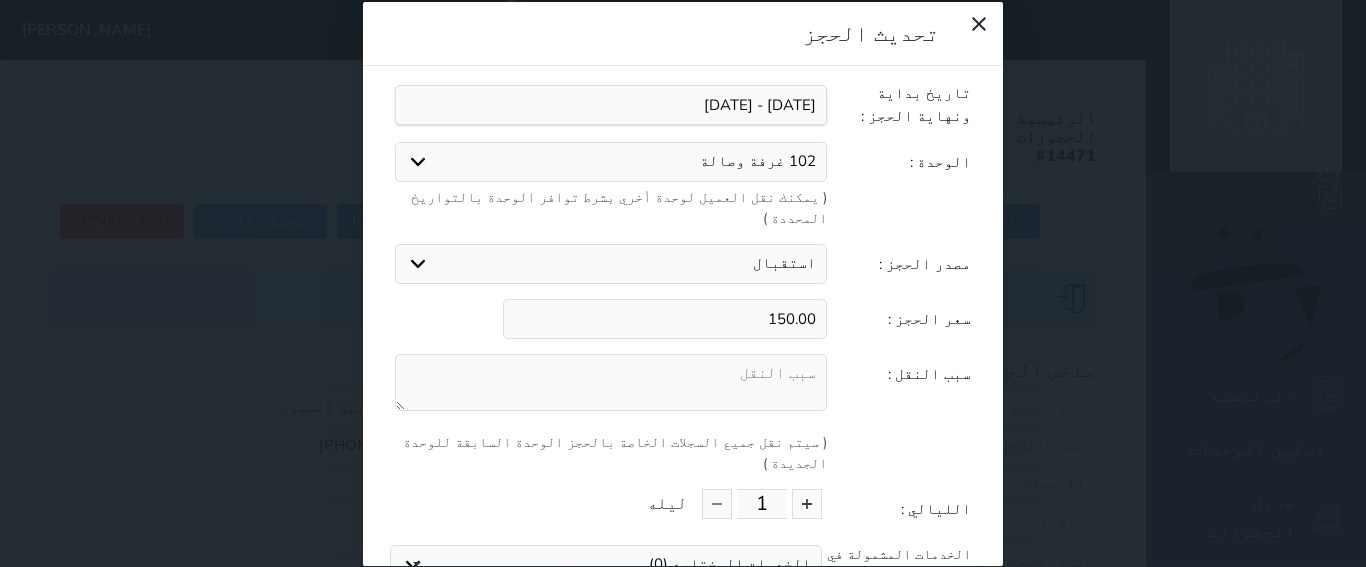 click at bounding box center [683, 380] 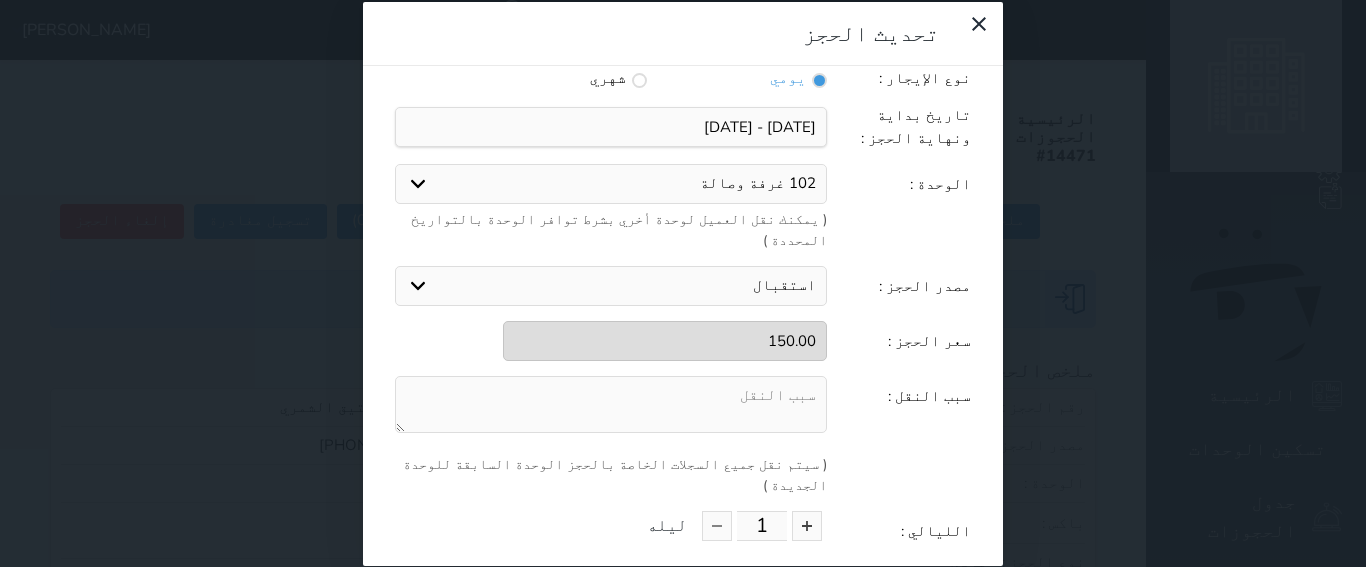 scroll, scrollTop: 212, scrollLeft: 0, axis: vertical 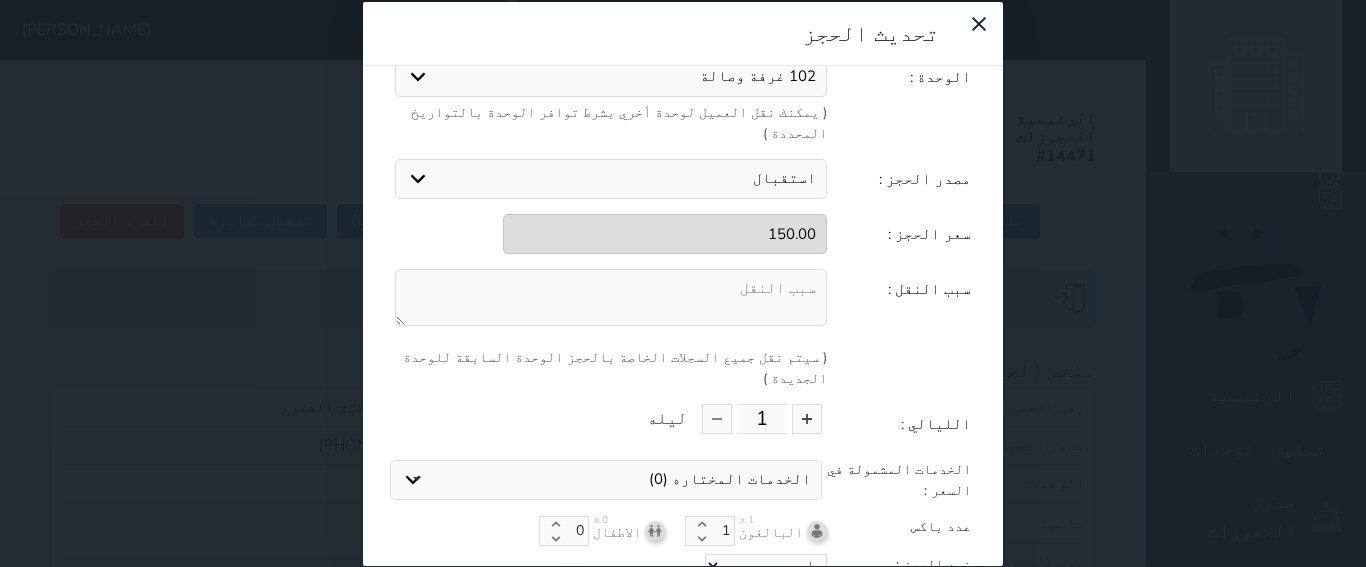 click at bounding box center (611, 297) 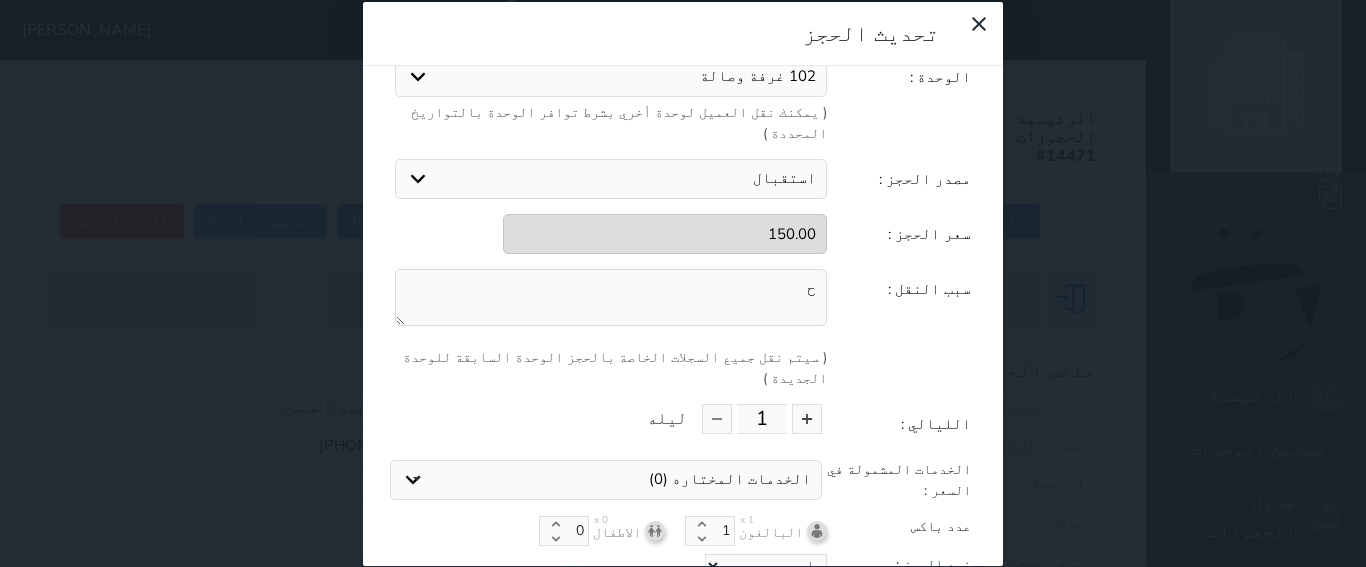 type on "ح" 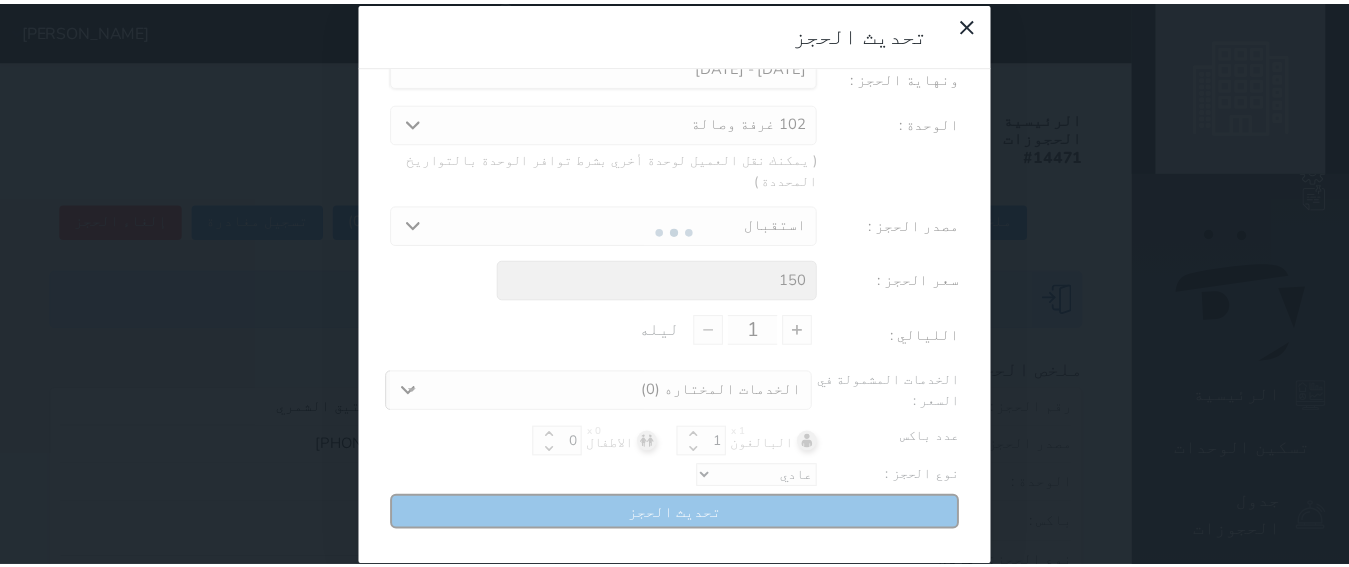scroll, scrollTop: 104, scrollLeft: 0, axis: vertical 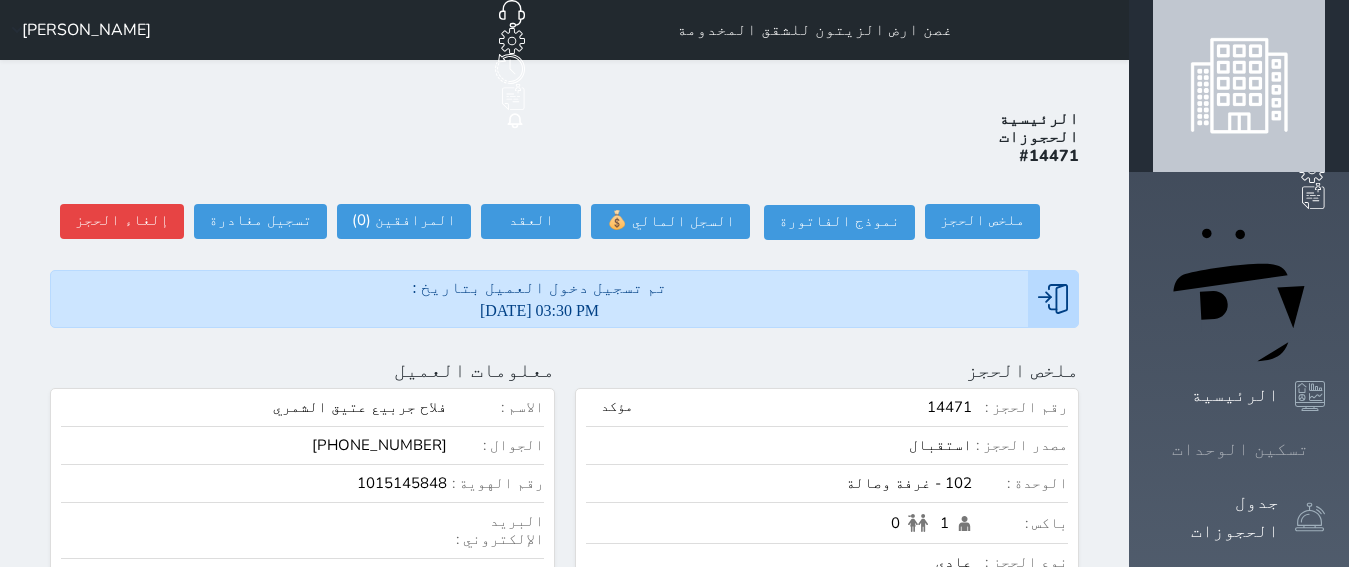 click 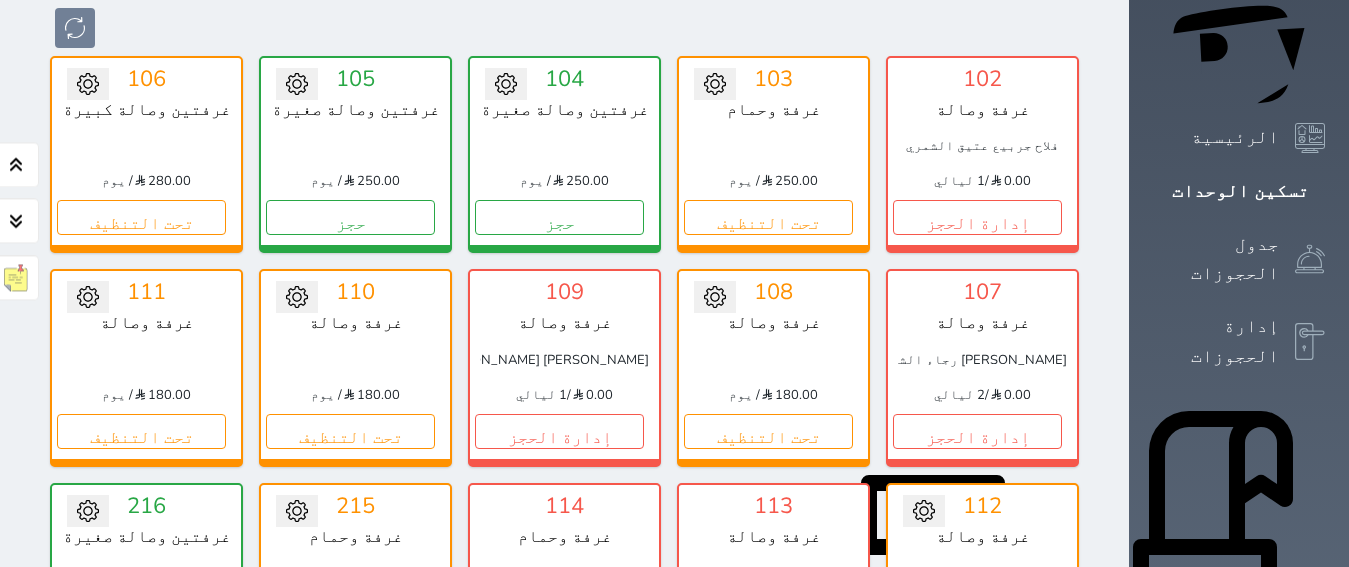scroll, scrollTop: 225, scrollLeft: 0, axis: vertical 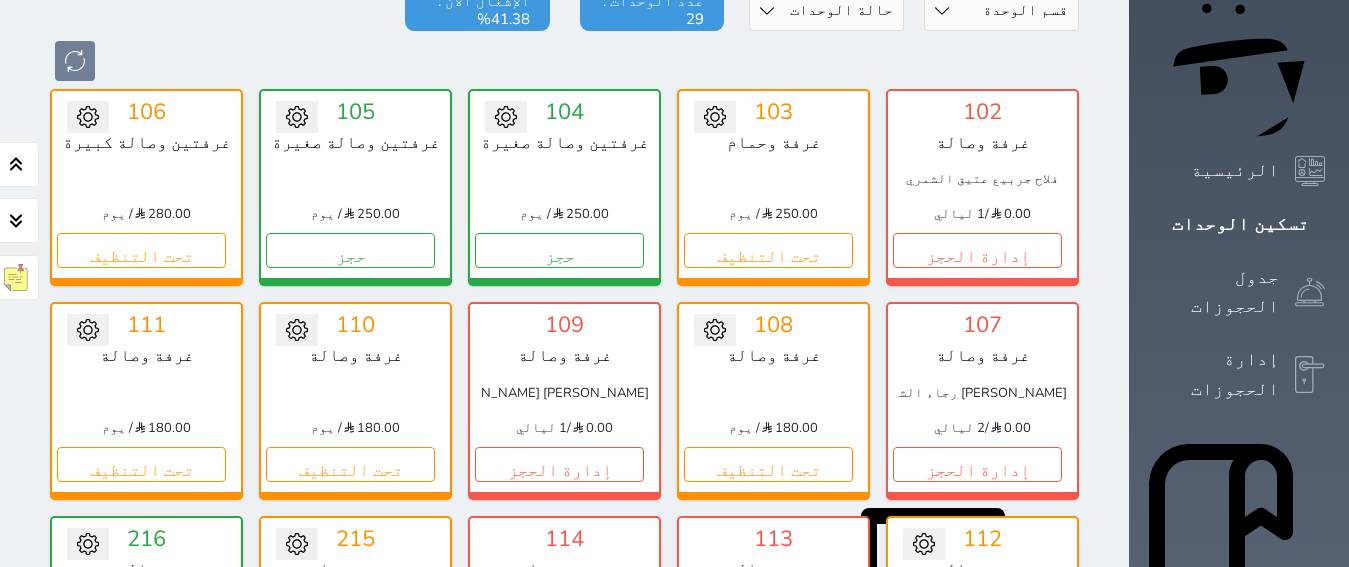 click on "تحويل لمتاح
112   غرفة وصالة
180.00
/ يوم             تحت التنظيف" at bounding box center [982, 614] 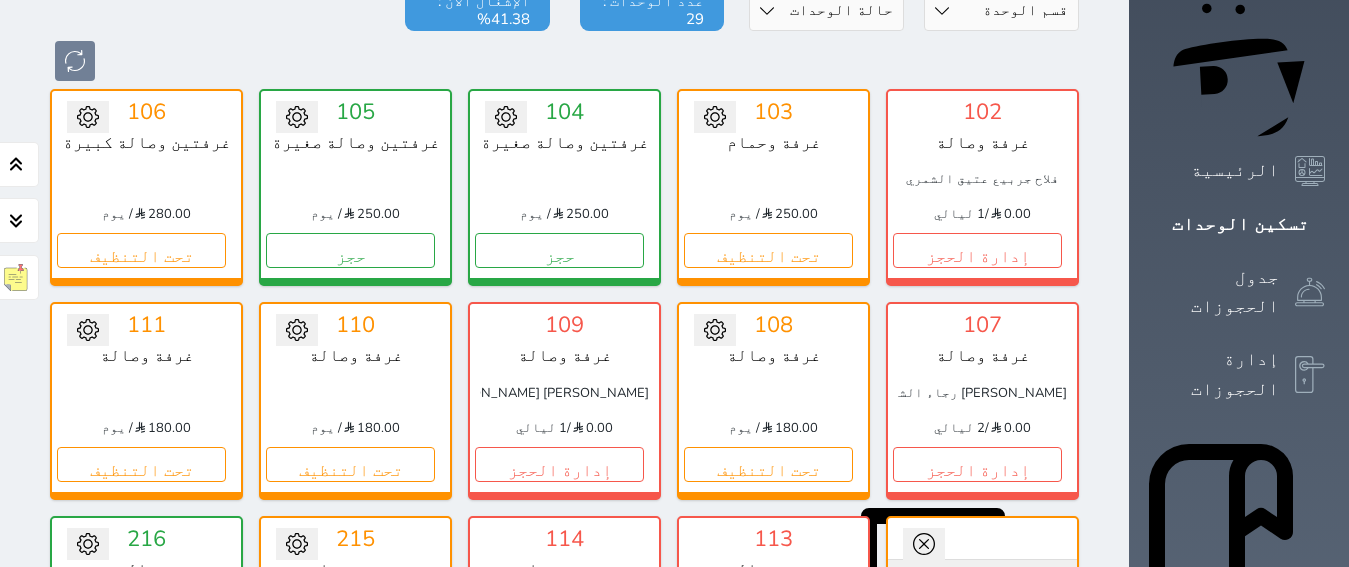 click on "تحويل لمتاح" at bounding box center [982, 577] 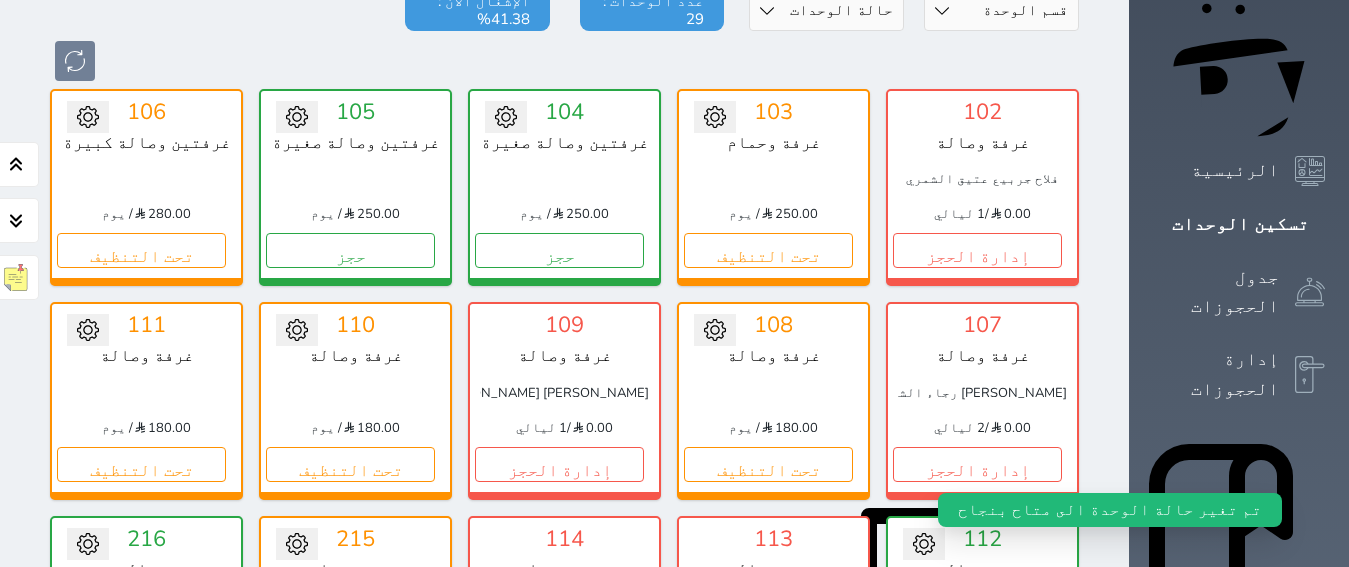 click on "حجز" at bounding box center (977, 677) 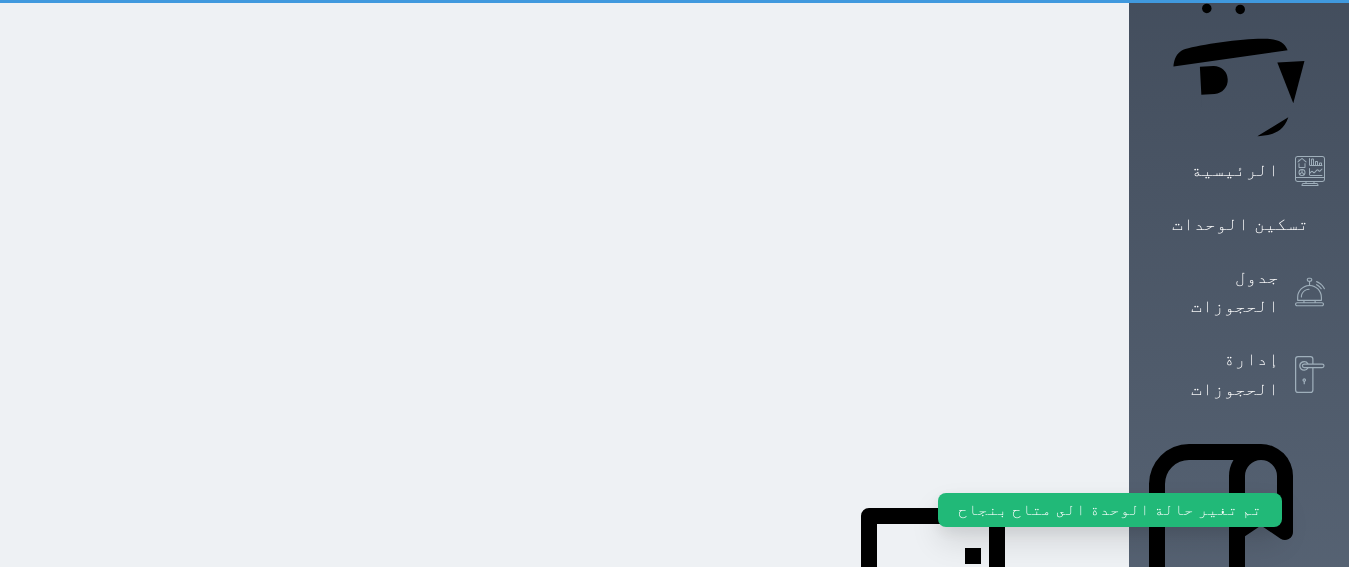 scroll, scrollTop: 182, scrollLeft: 0, axis: vertical 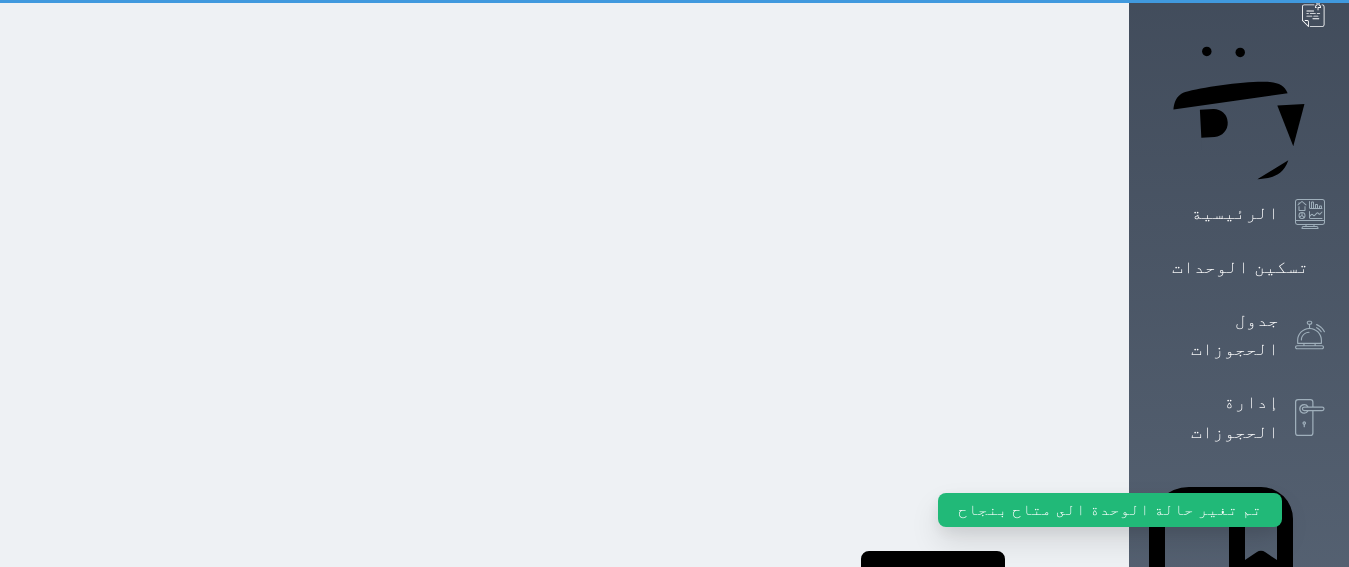 select on "1" 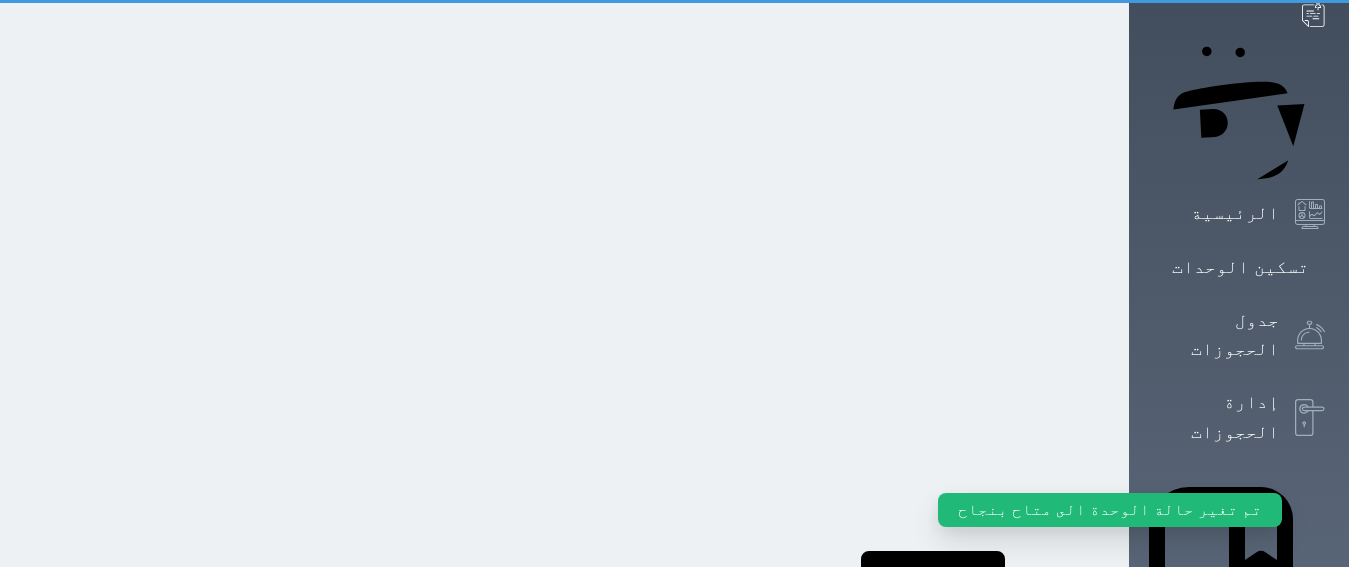 scroll, scrollTop: 0, scrollLeft: 0, axis: both 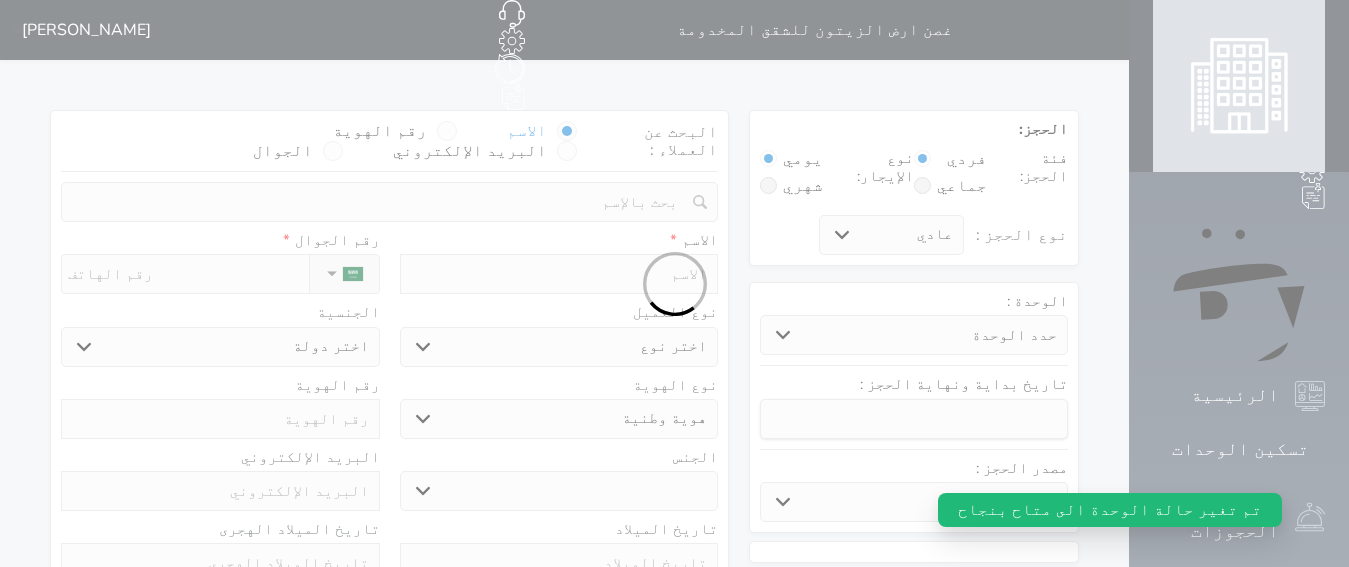 select 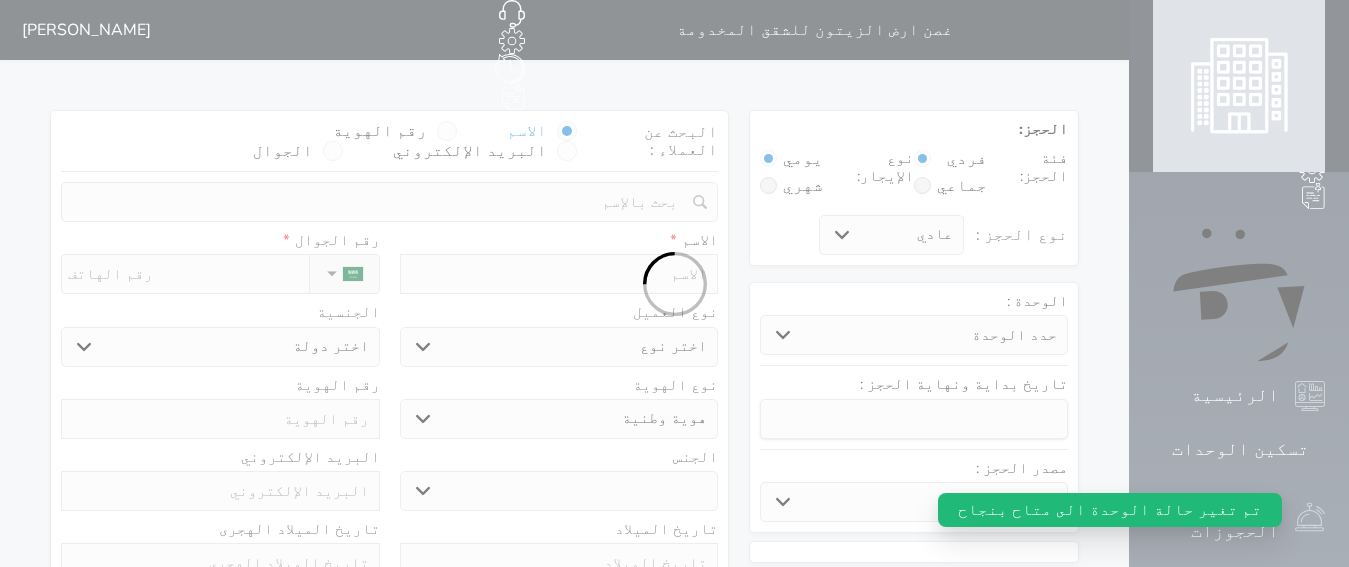 select 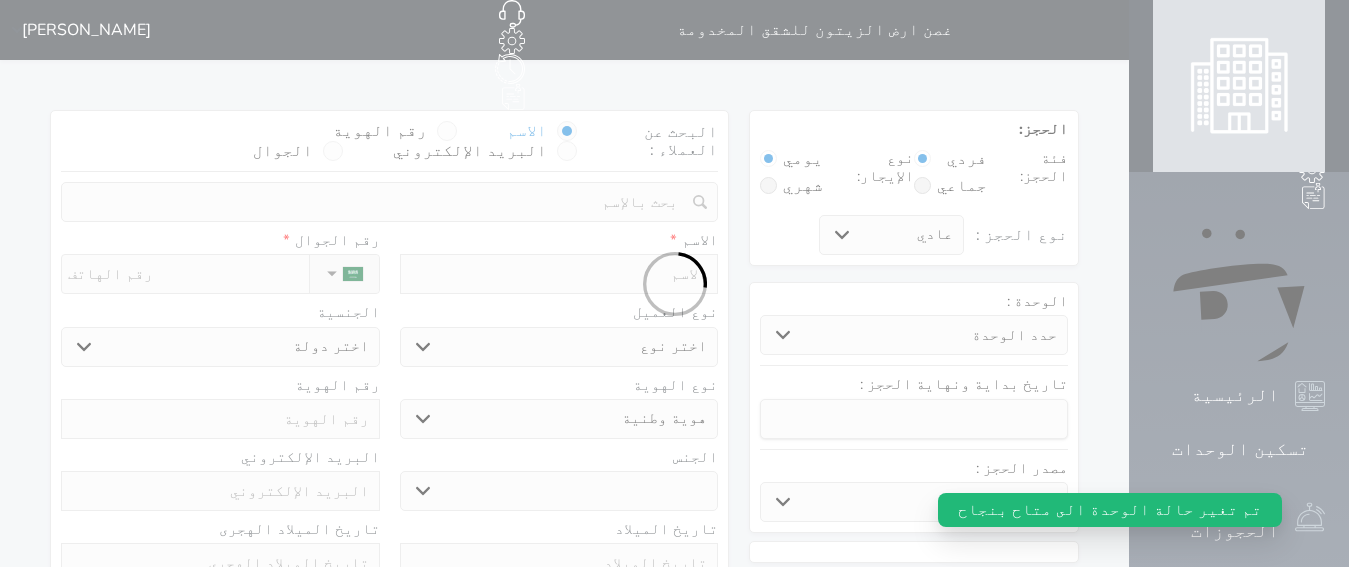 select 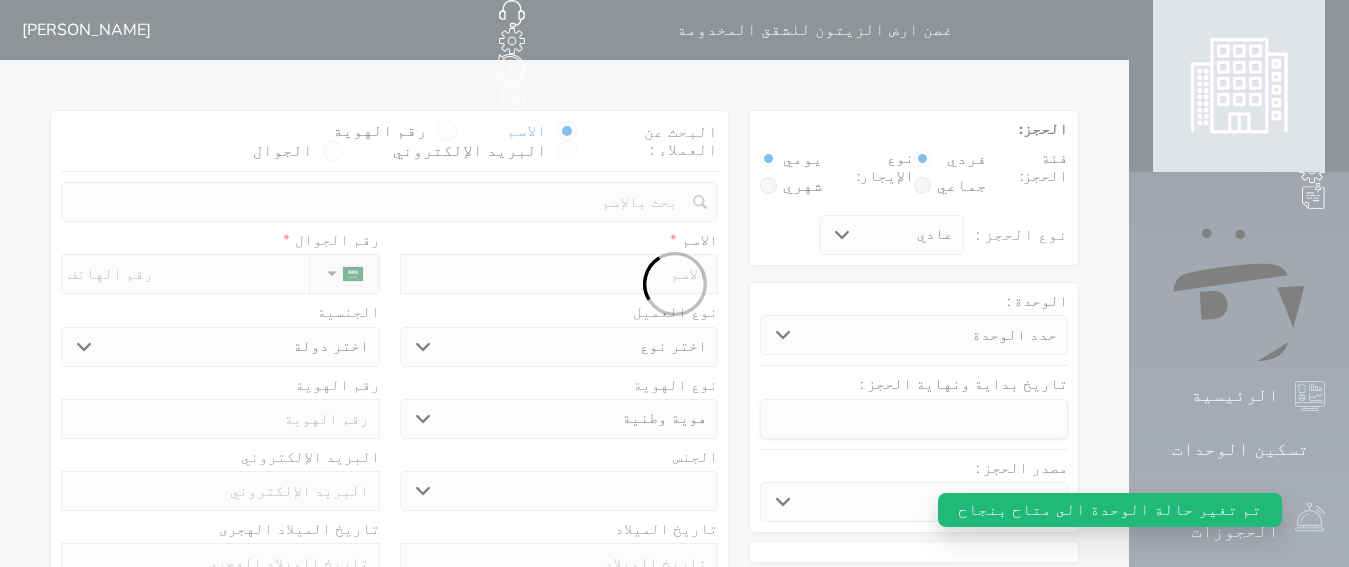 select 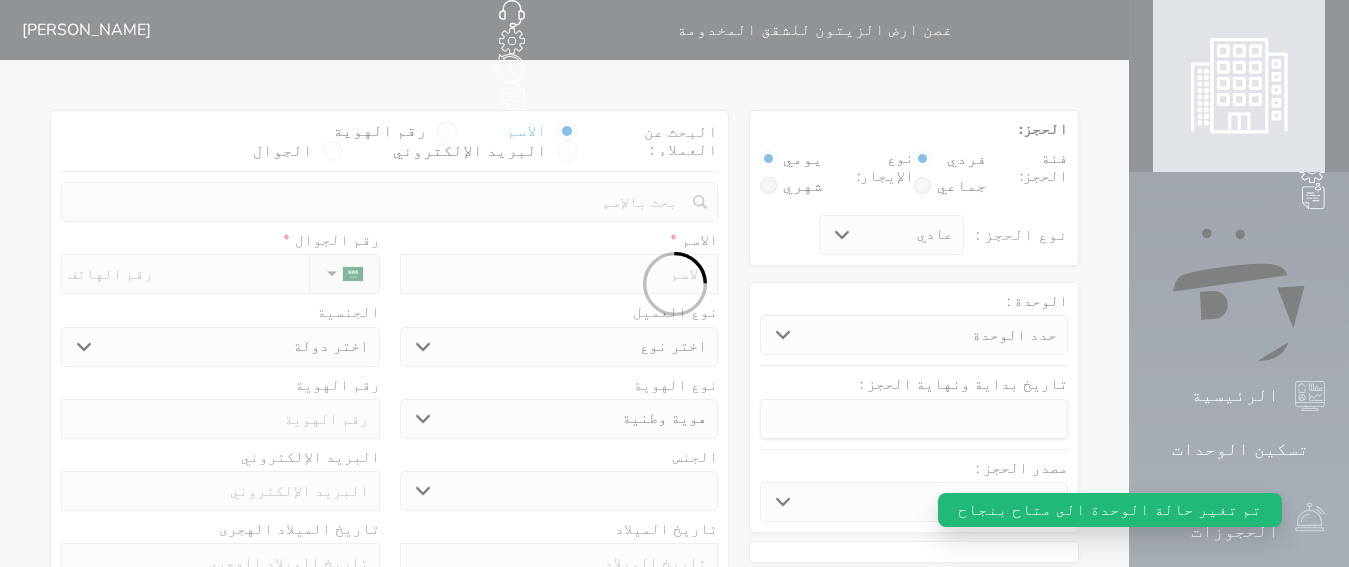 select 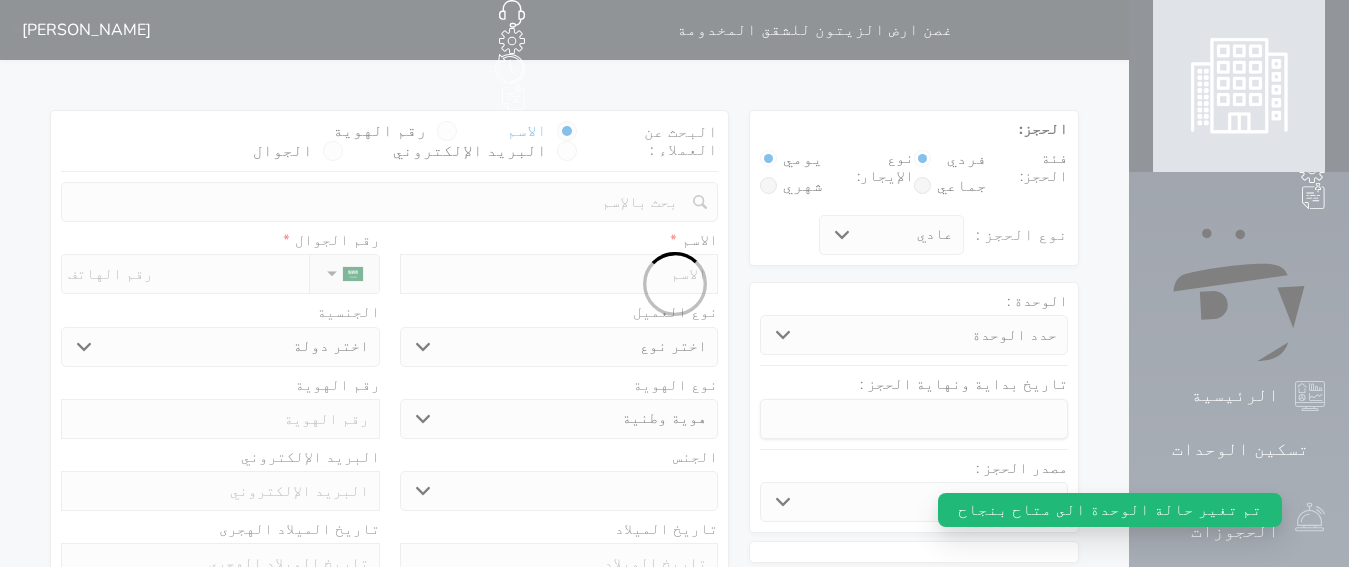 select 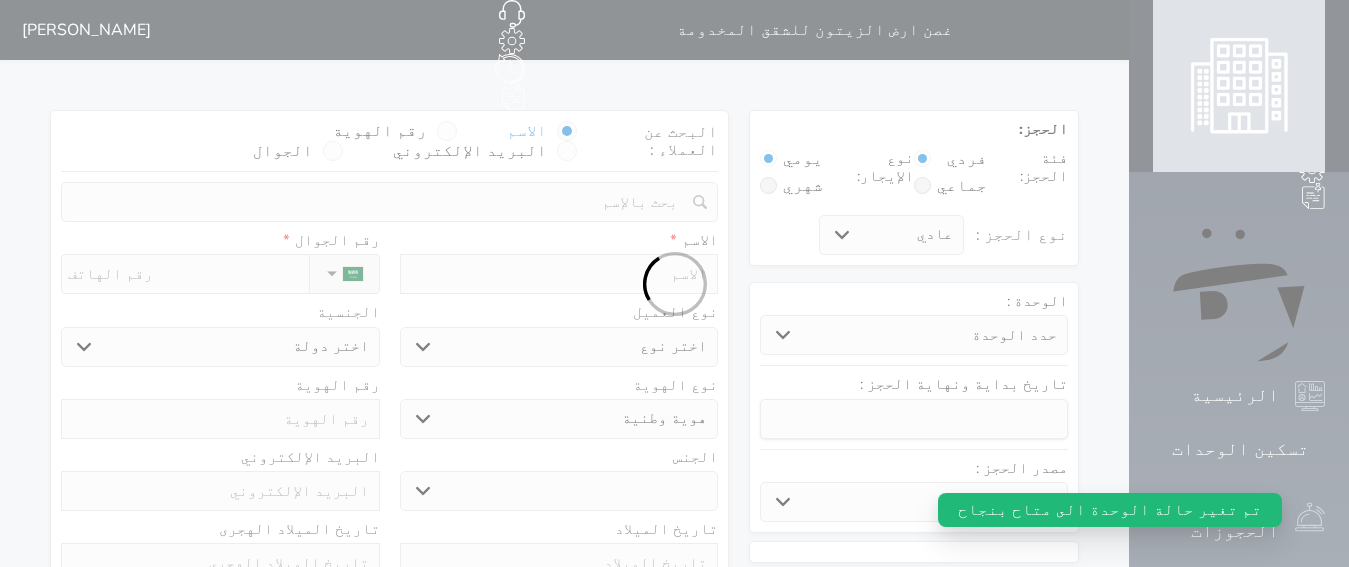 select 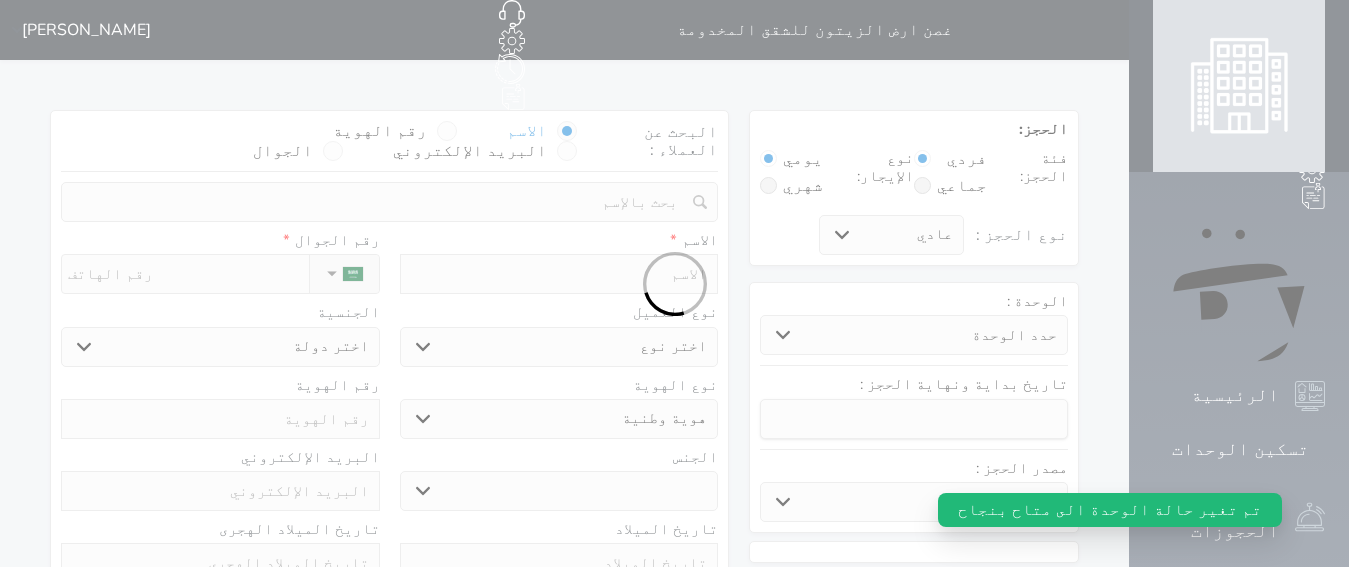 select 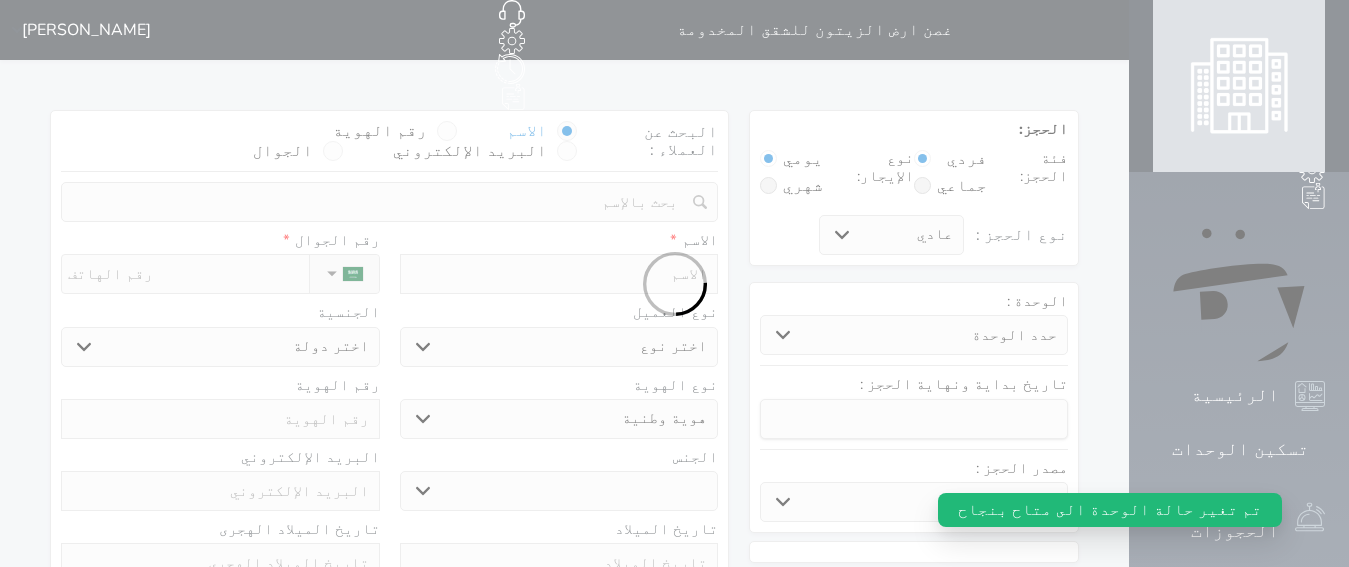 select on "113" 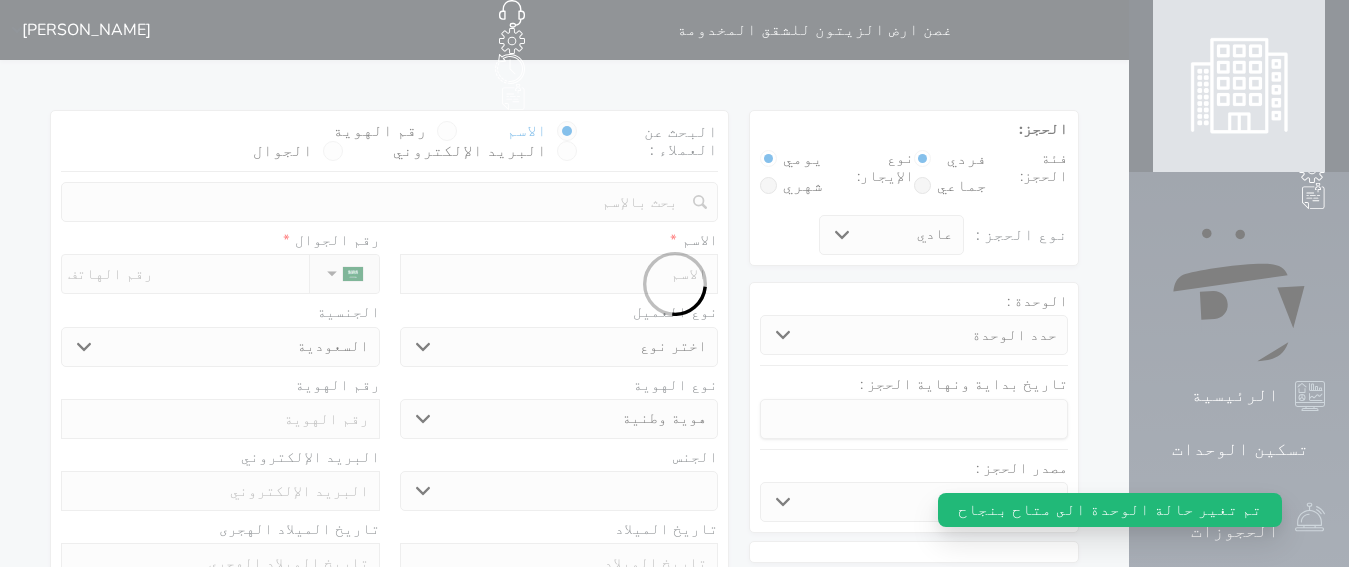 select 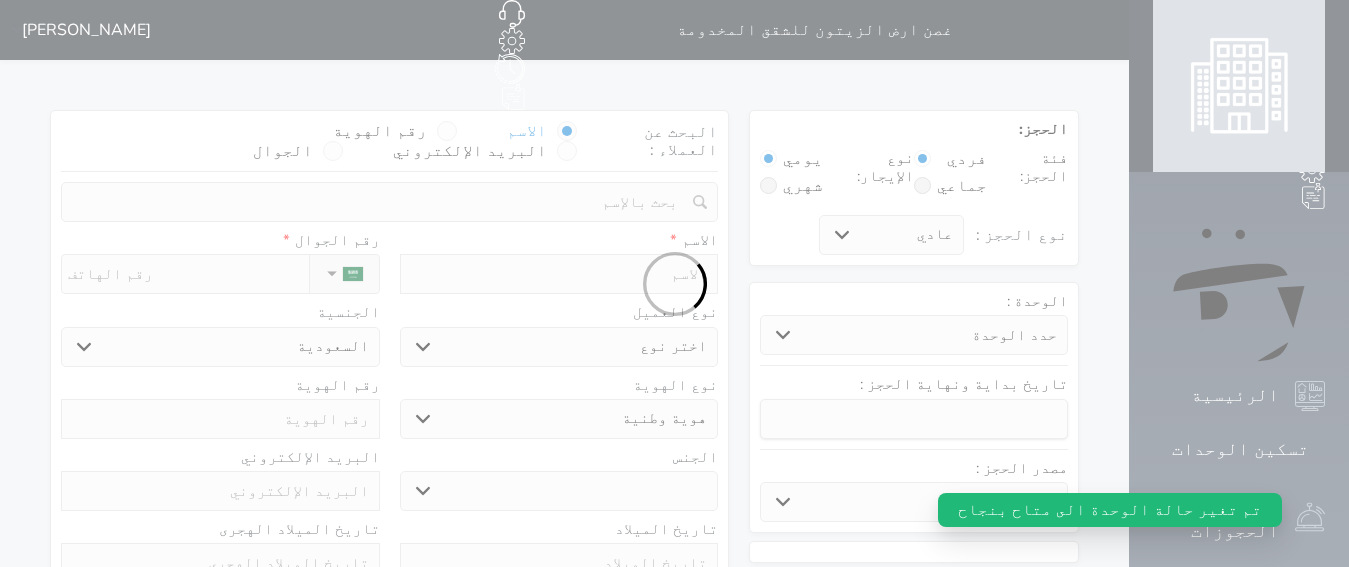 select 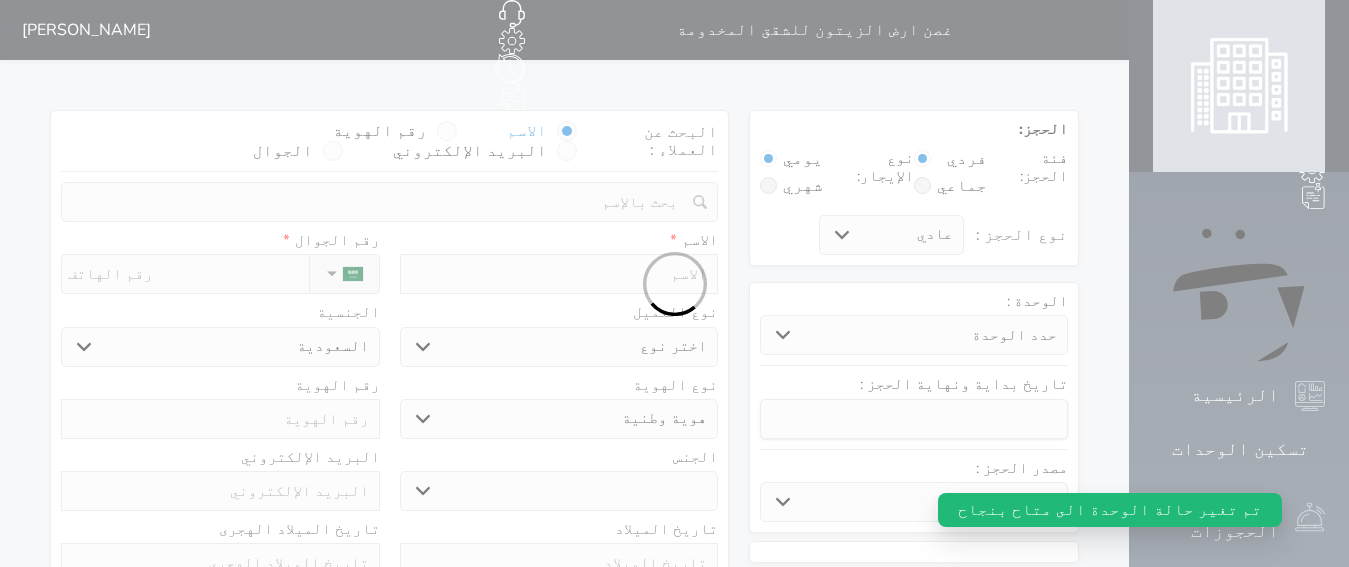 select 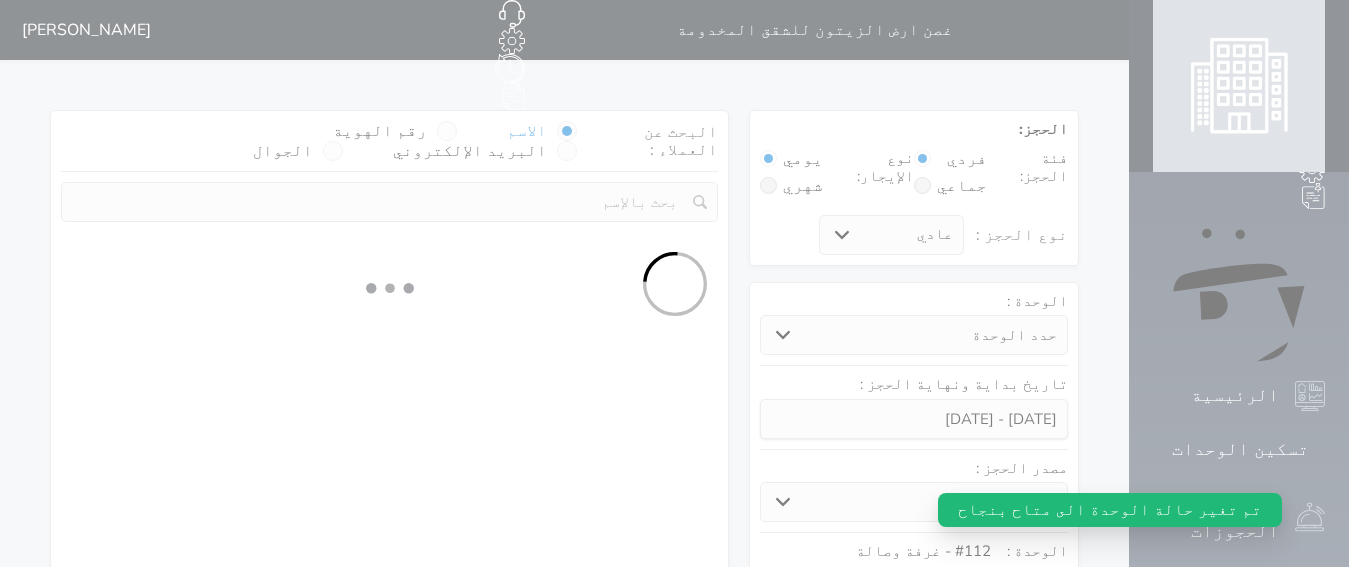 select 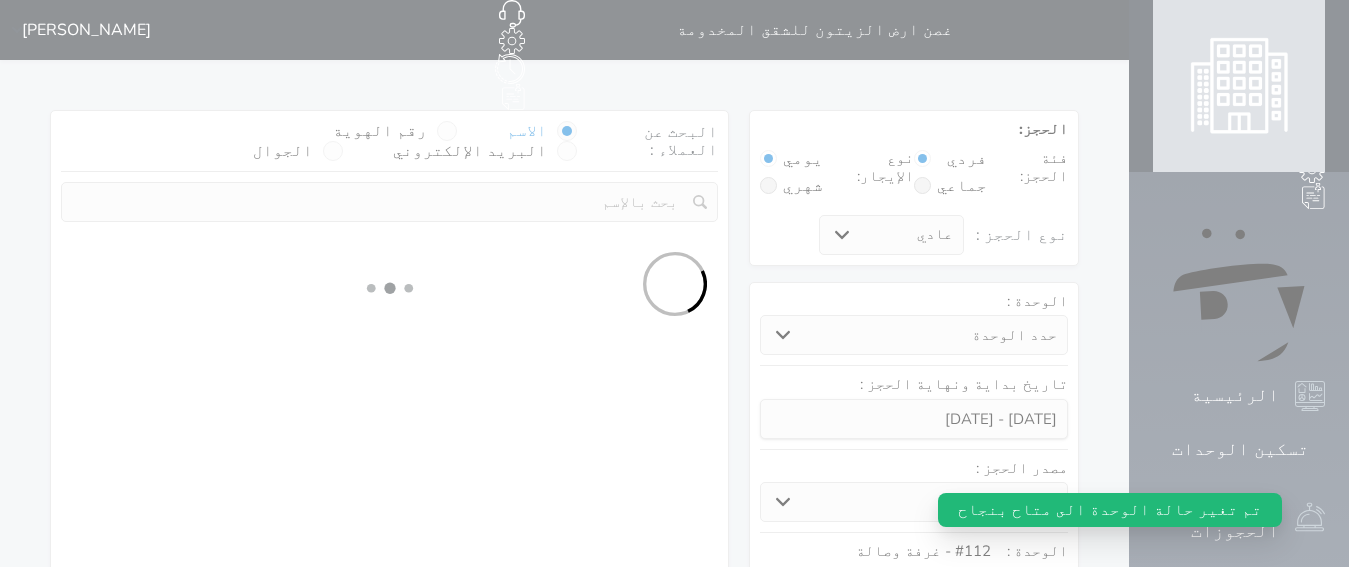 select on "113" 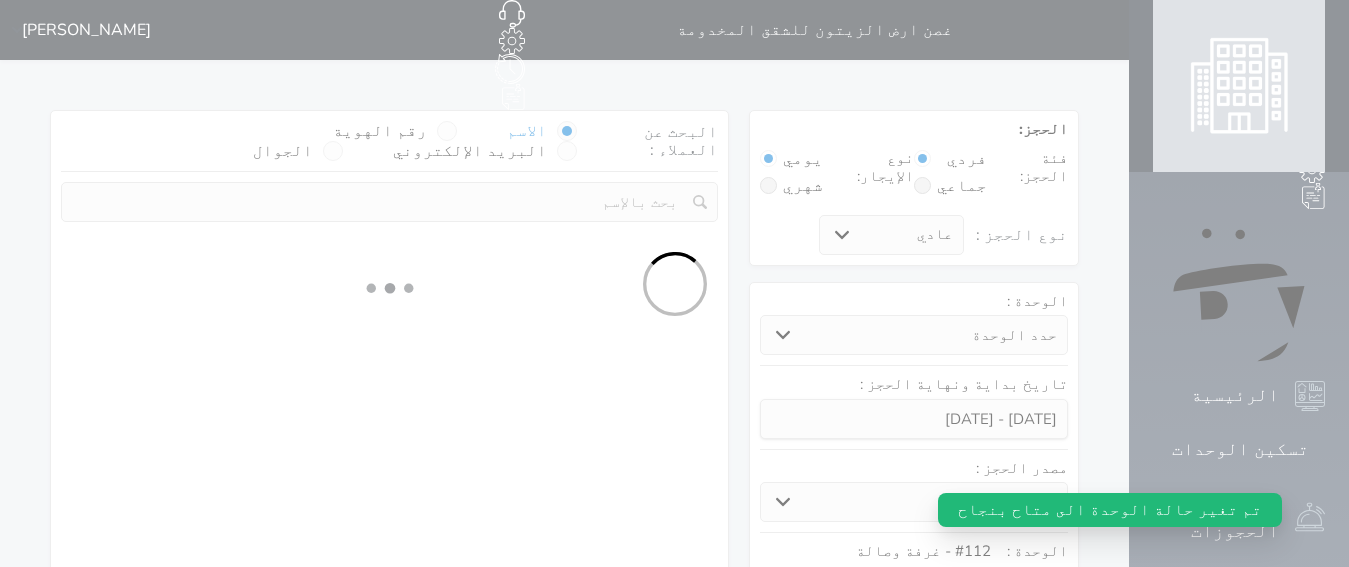 select on "1" 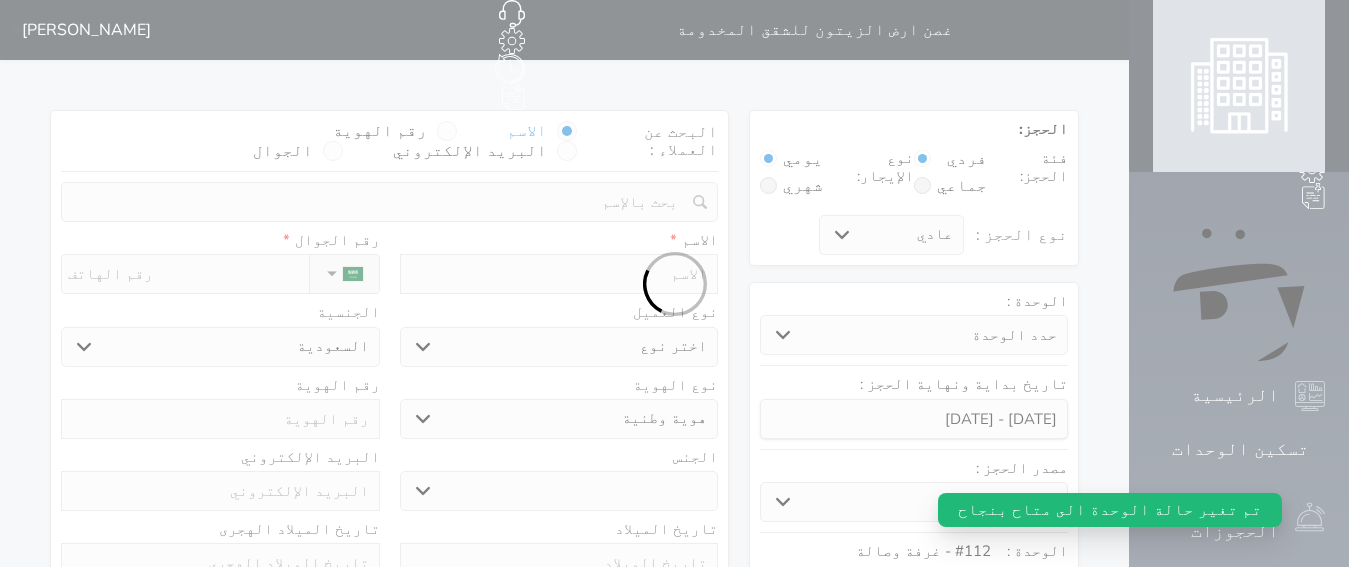 select 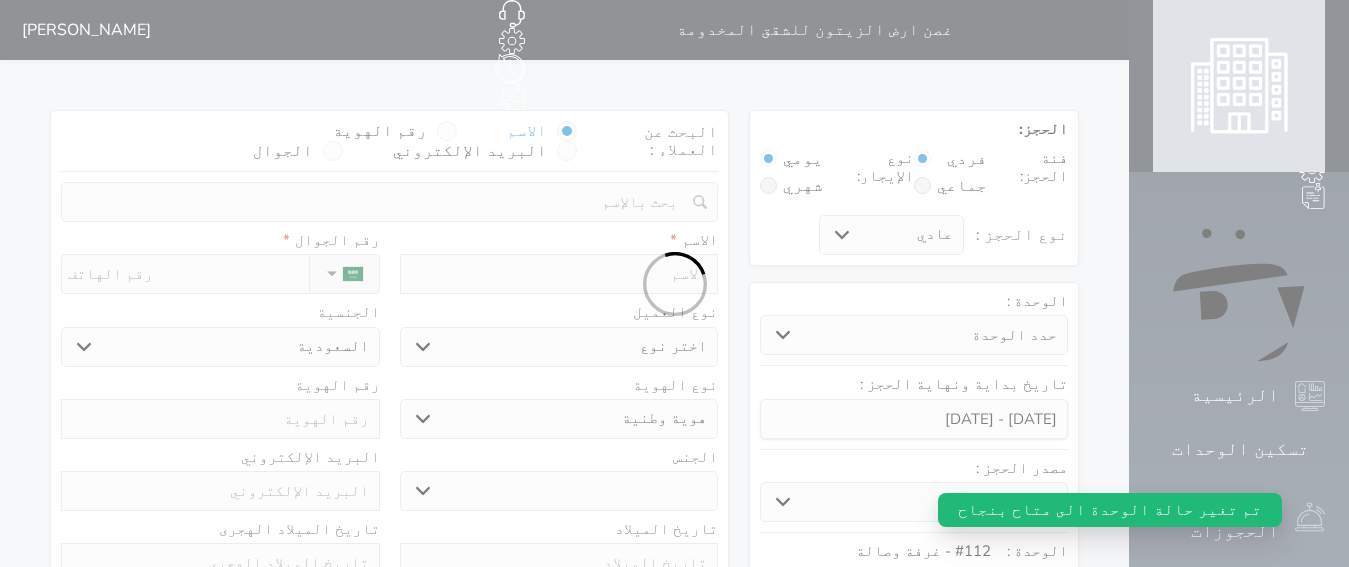 select on "1" 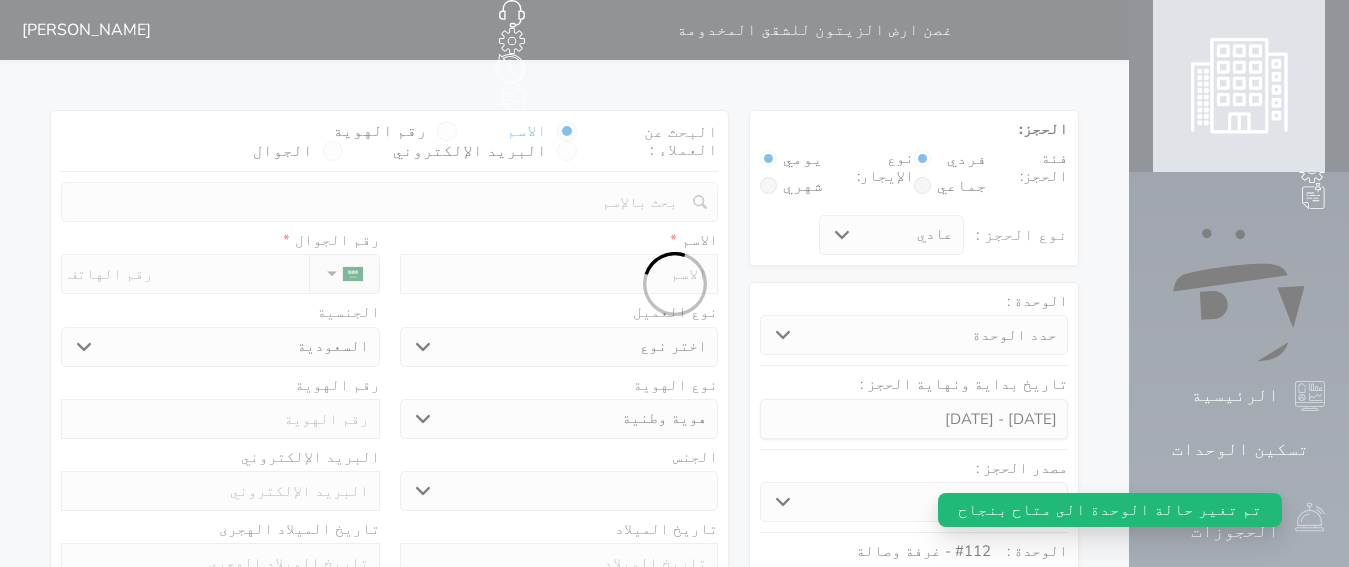 select on "7" 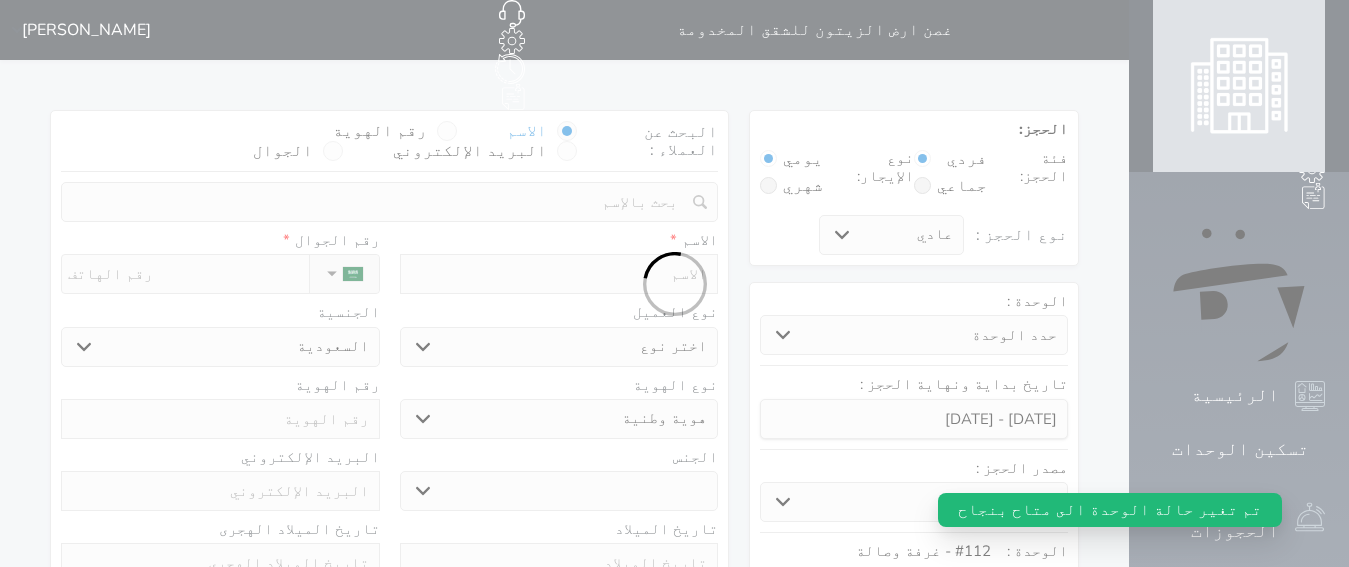 select 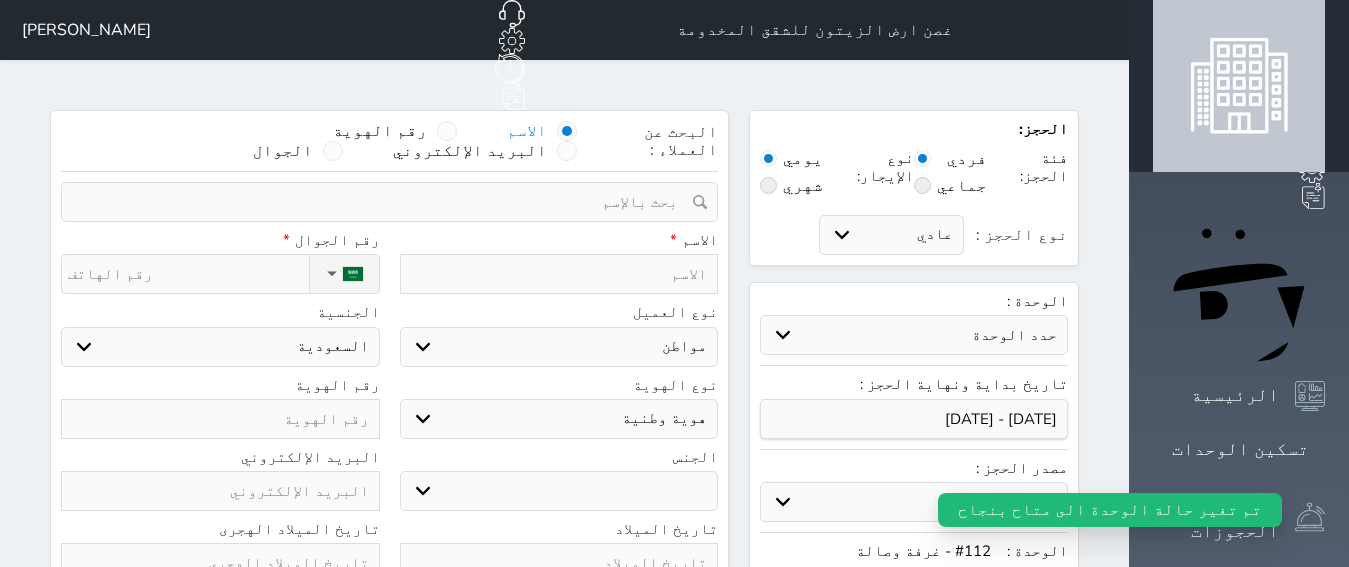 select 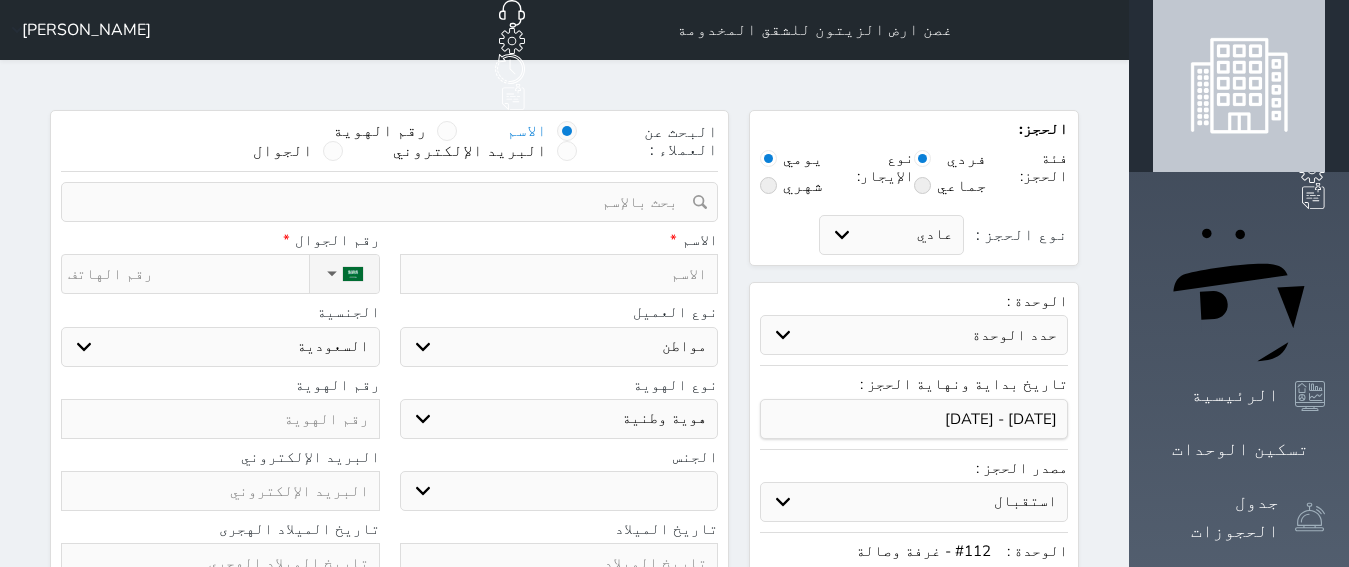 click on "رقم الهوية" at bounding box center [395, 131] 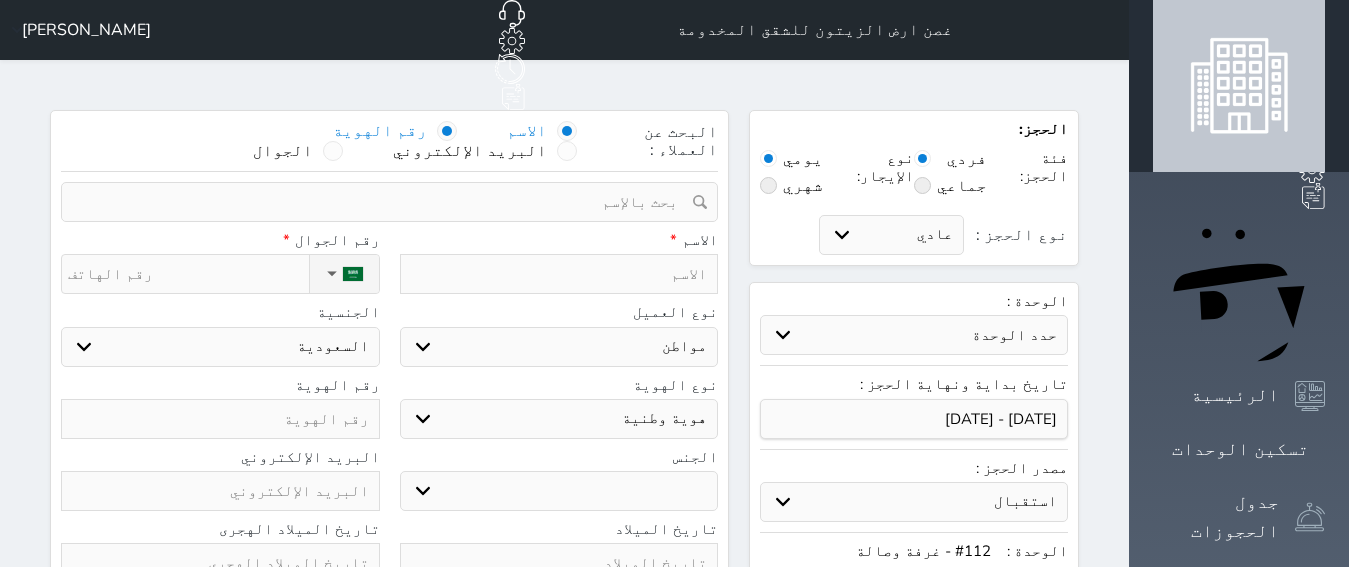 select 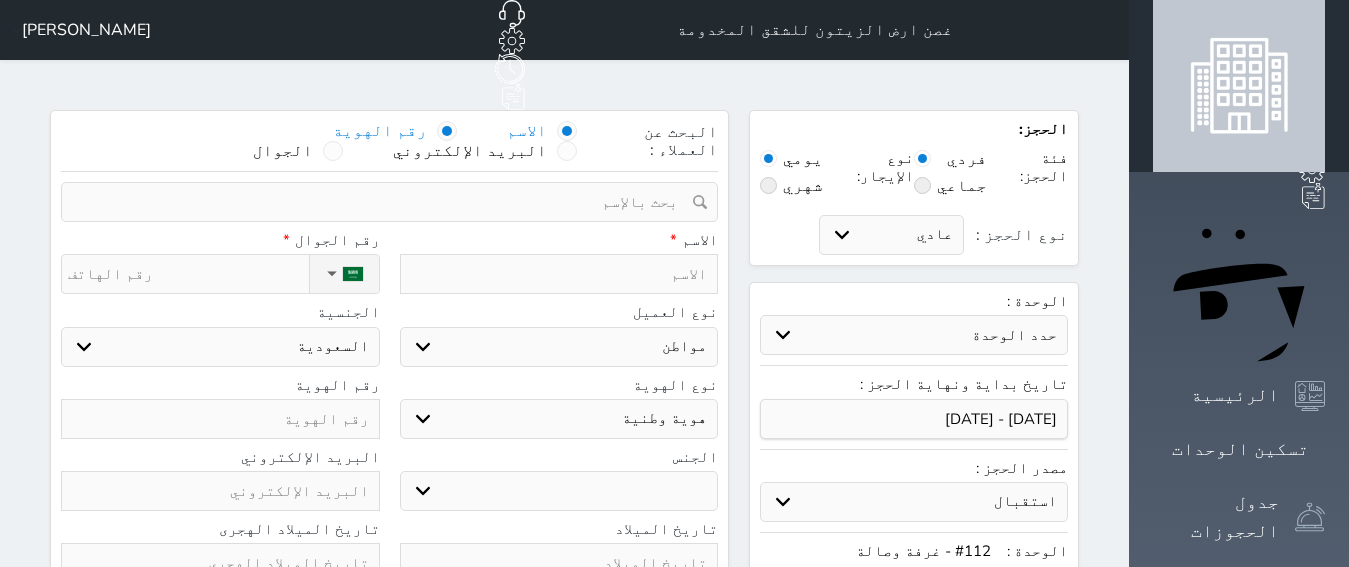 select 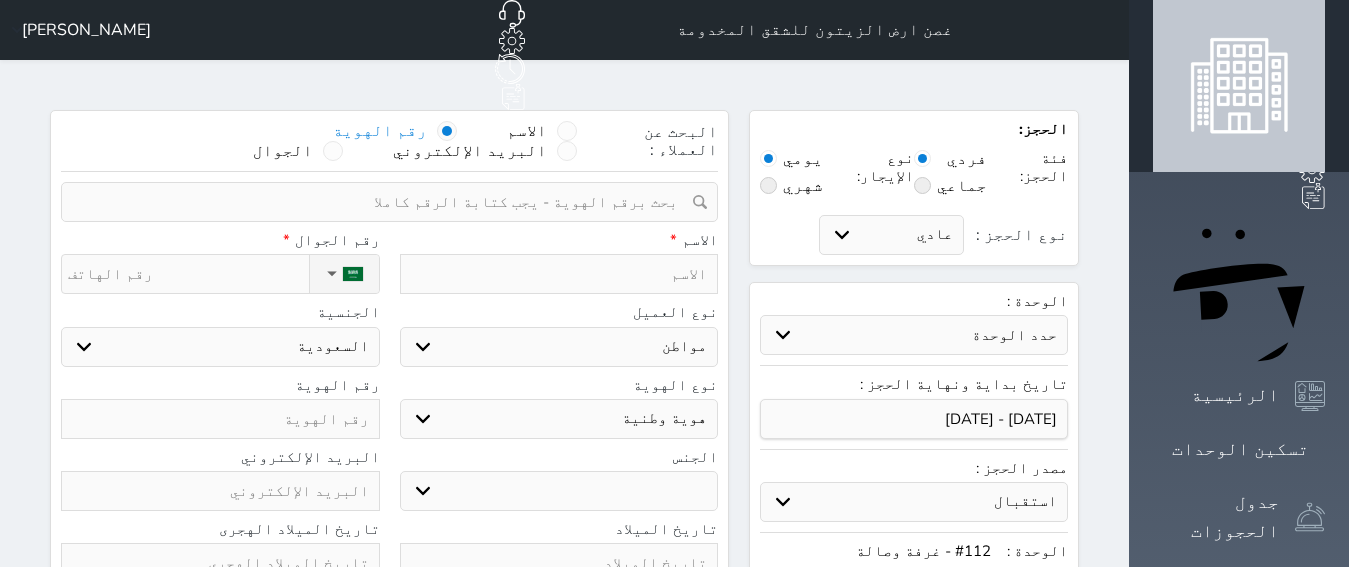 click at bounding box center (382, 202) 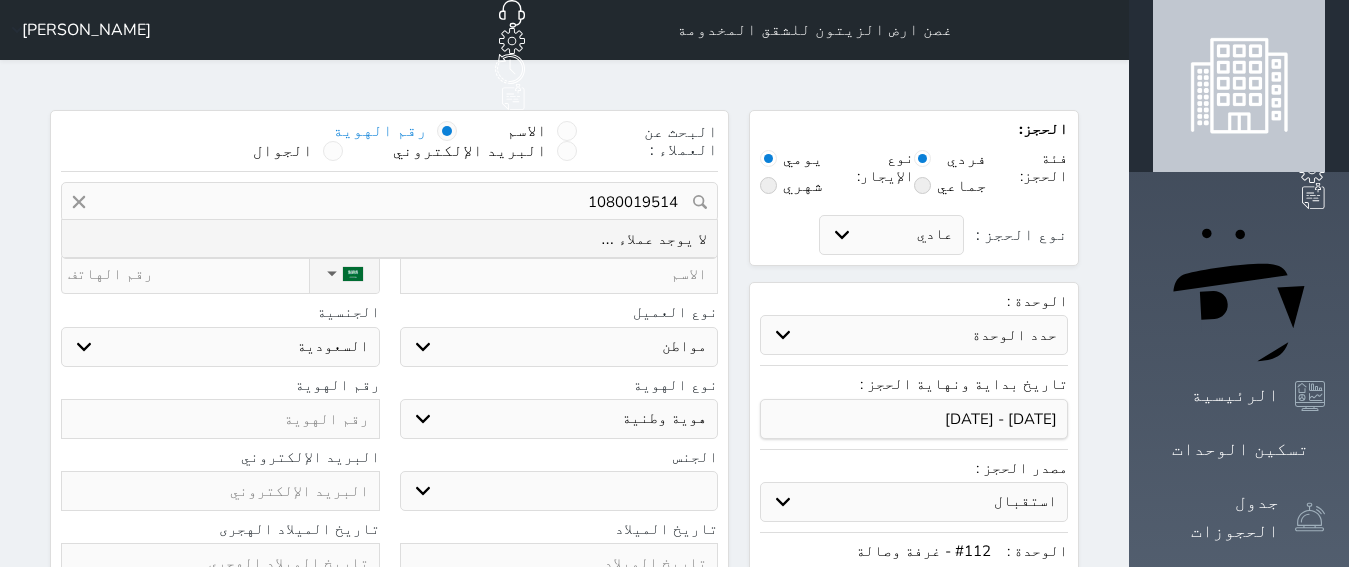 type on "1080019514" 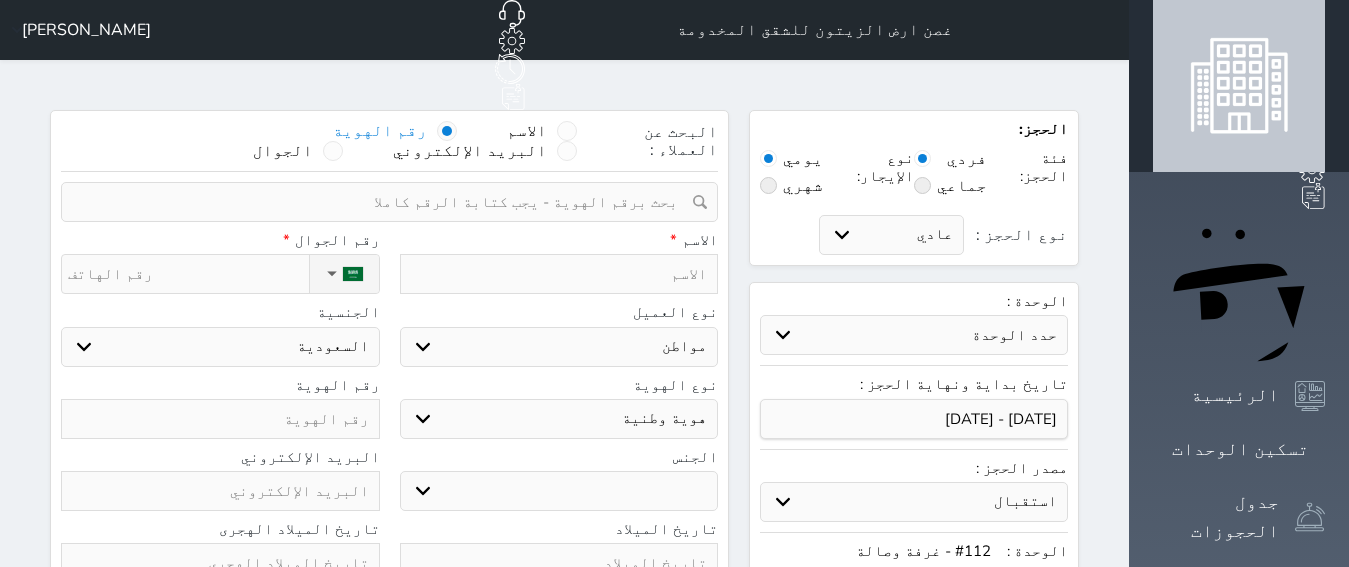 select 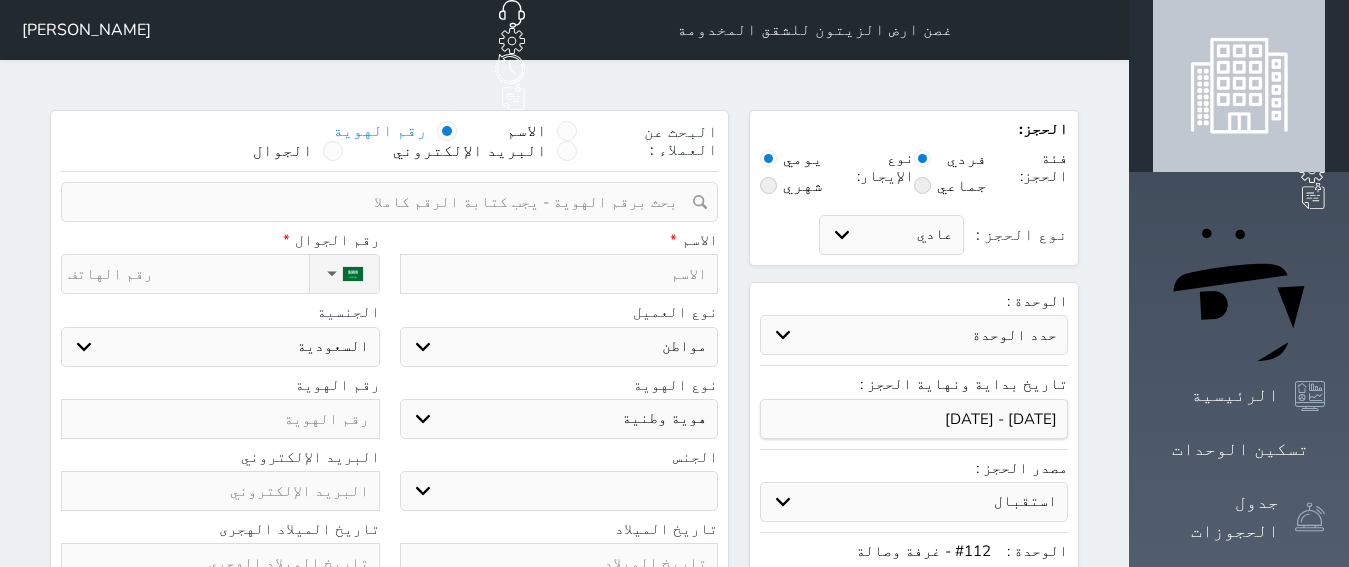 select 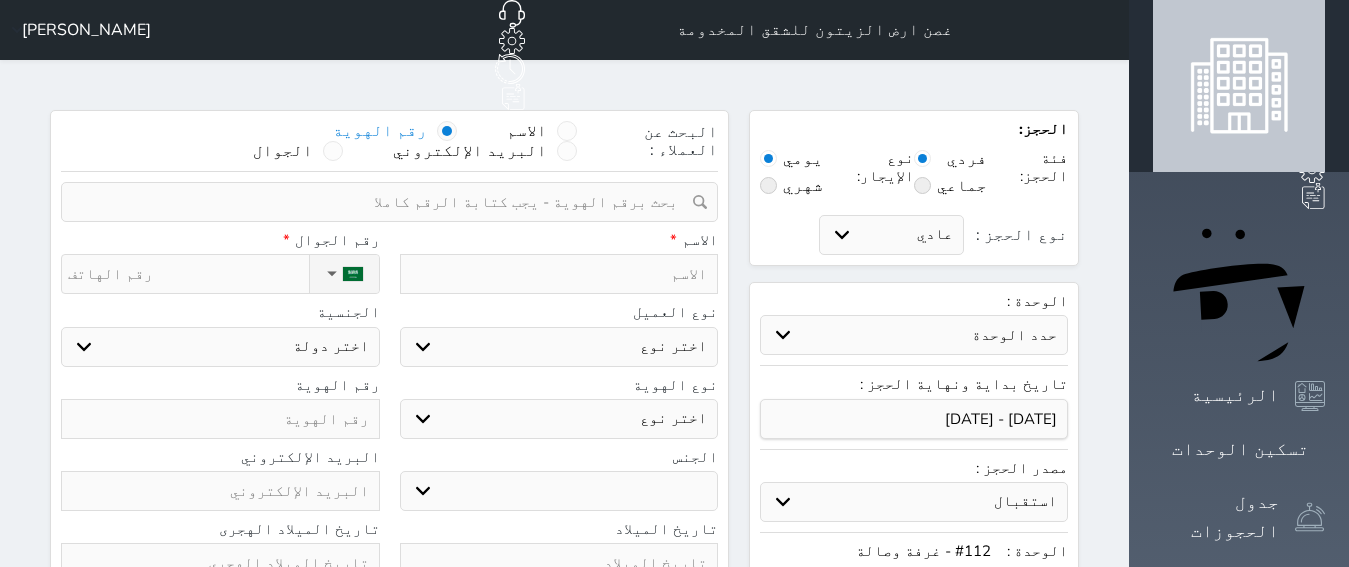 click at bounding box center [559, 274] 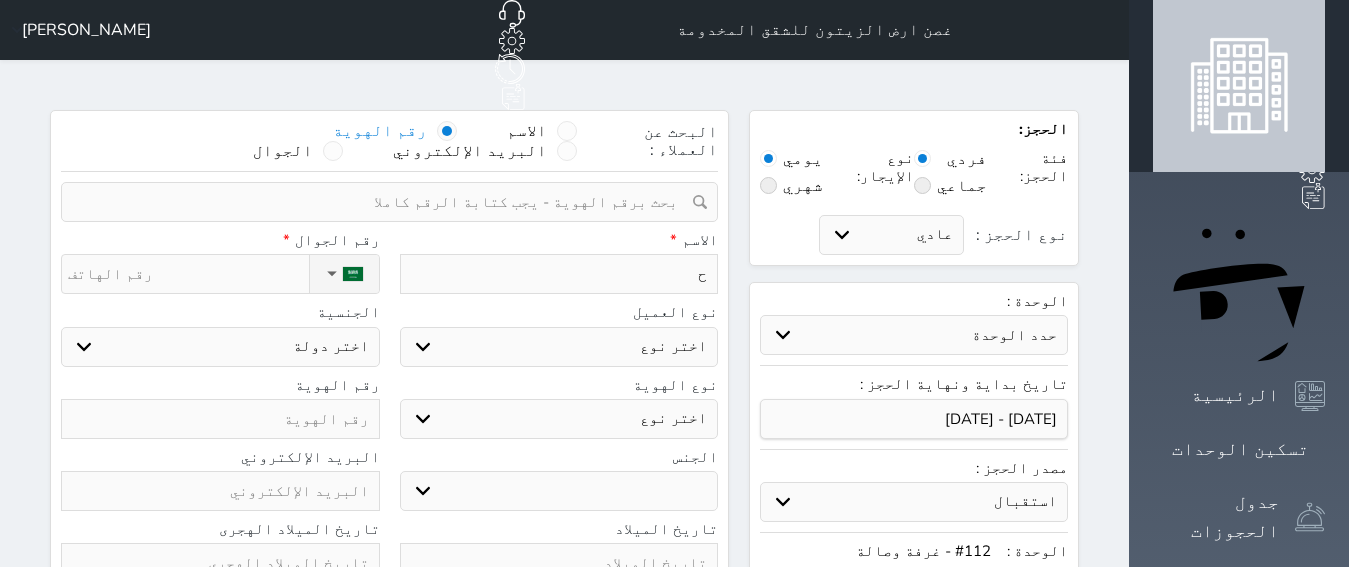 type 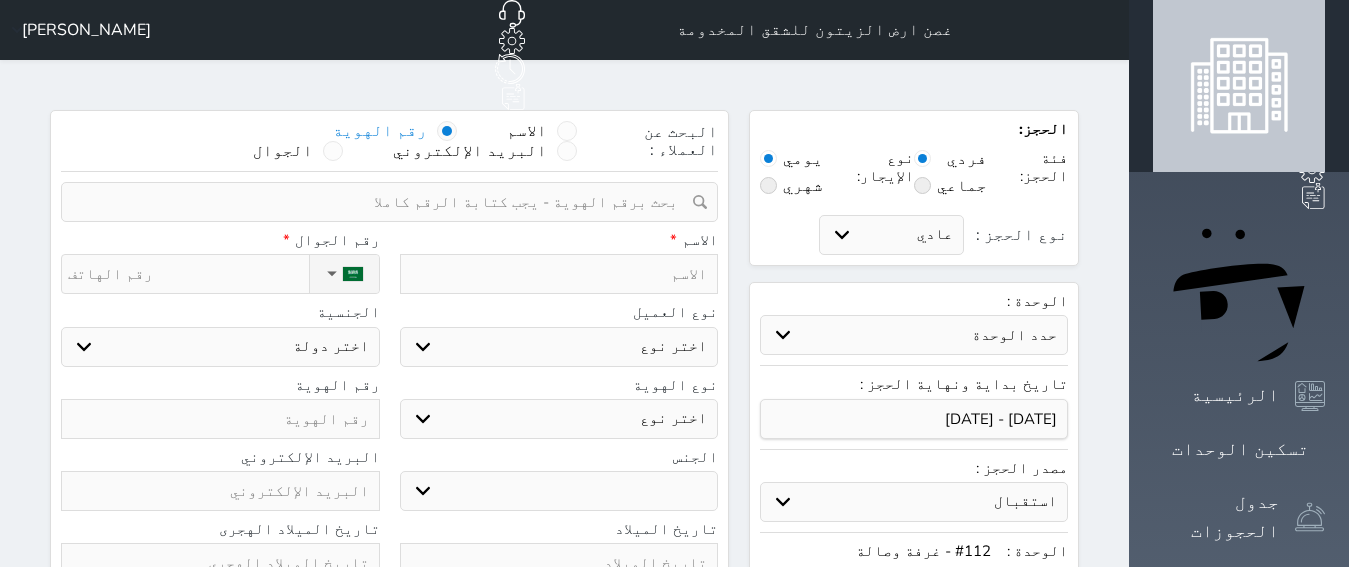 type on "خ" 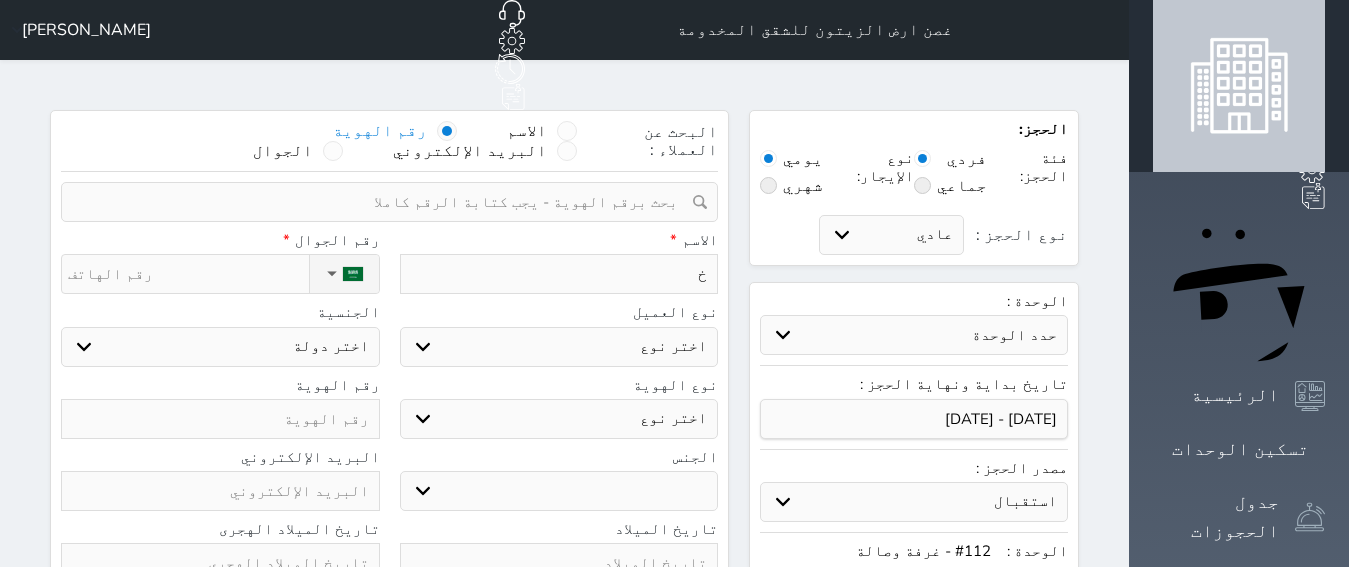 type on "خا" 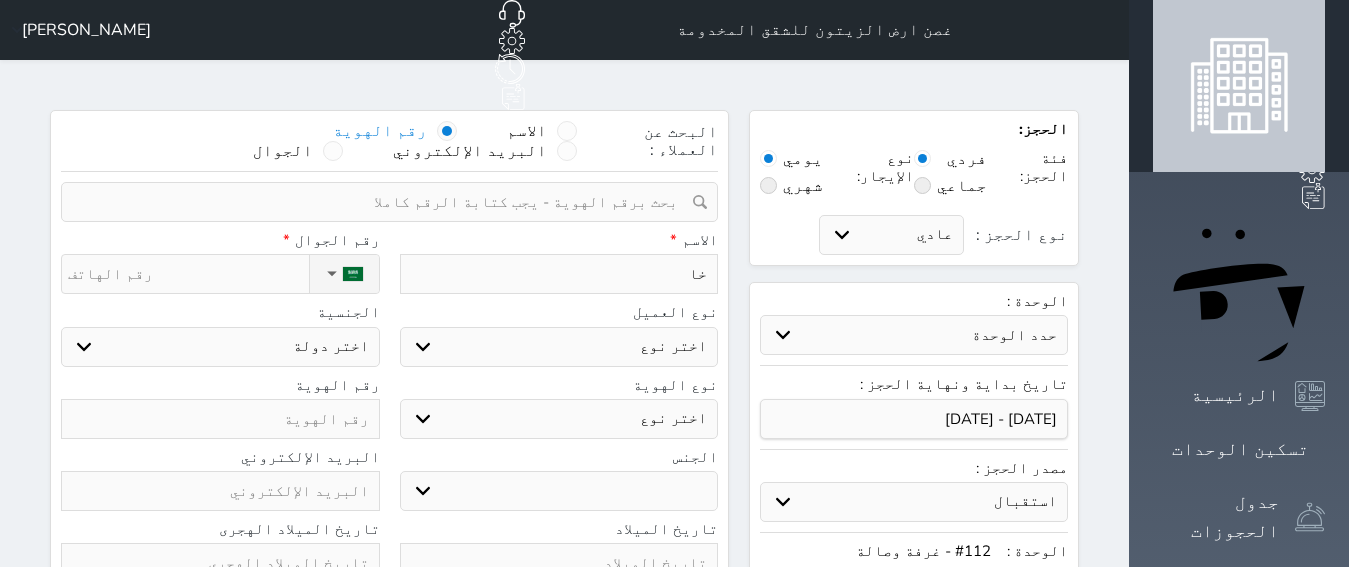 type on "خال" 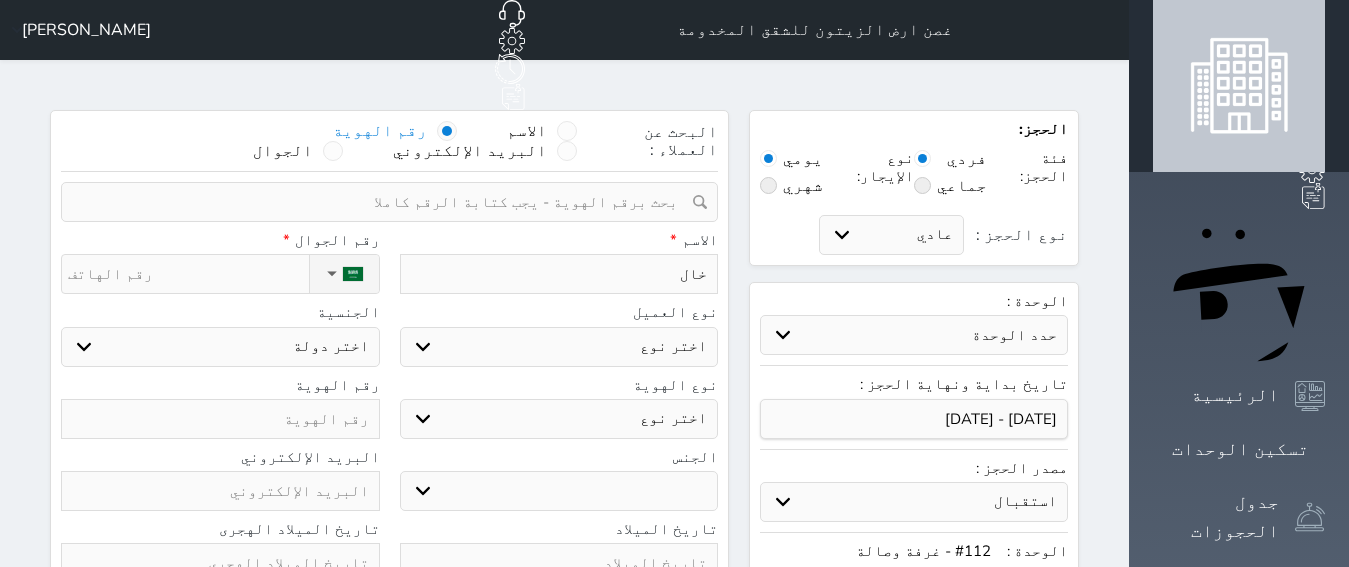 type on "[PERSON_NAME]" 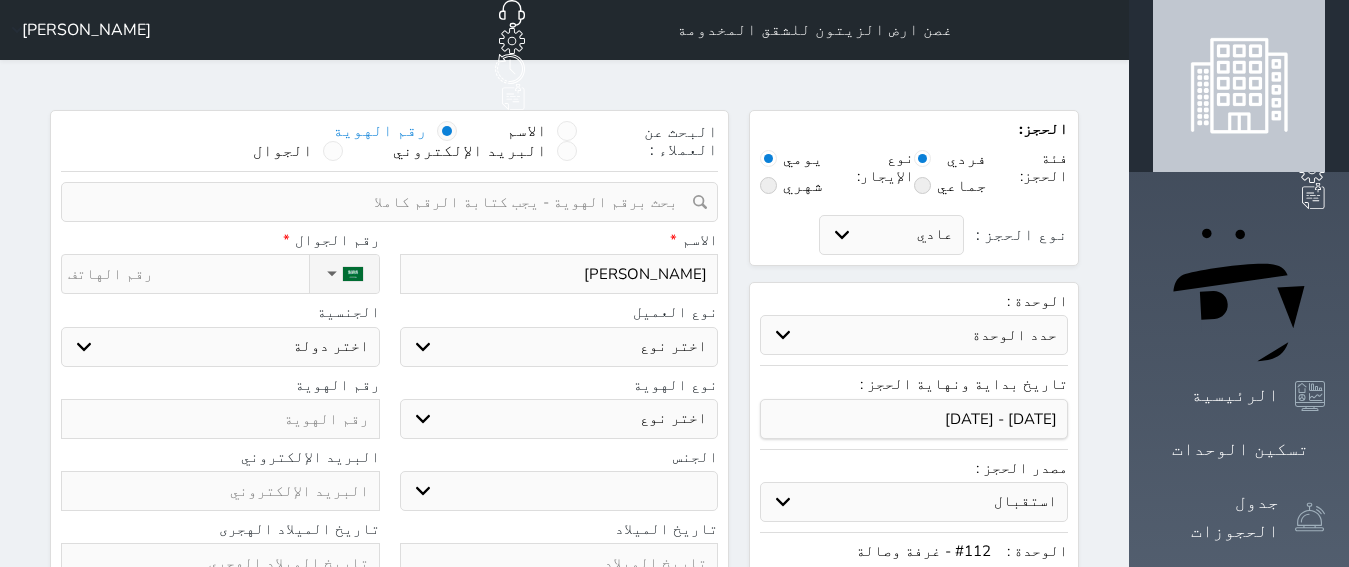 type on "[PERSON_NAME]" 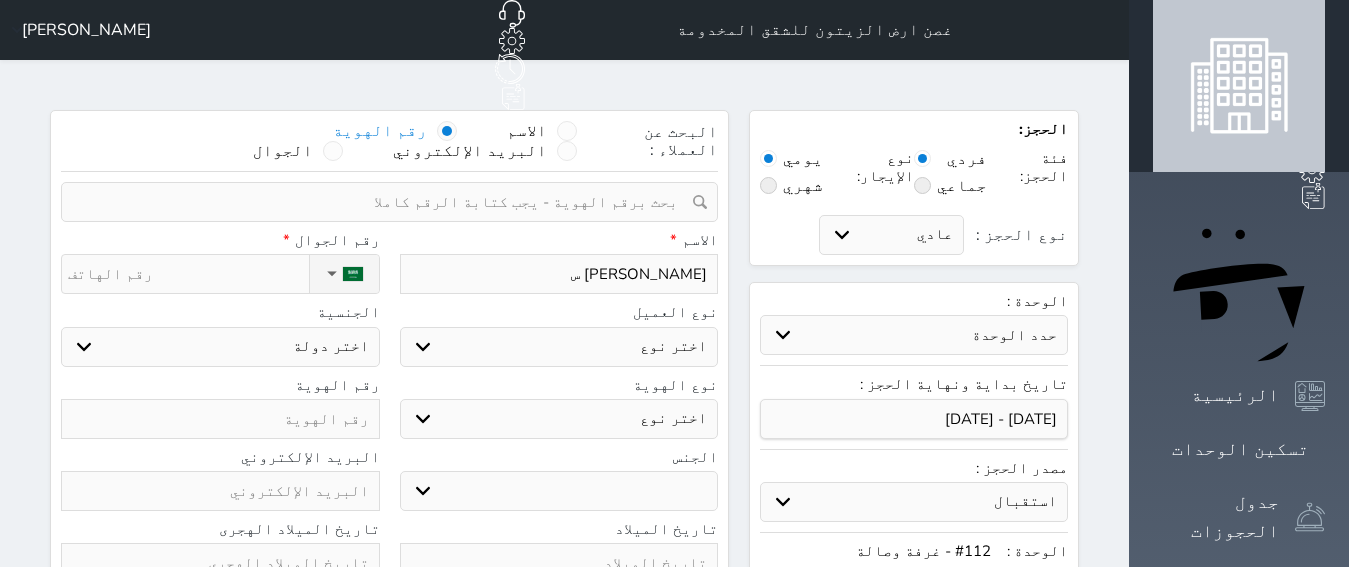 type on "[PERSON_NAME] سم" 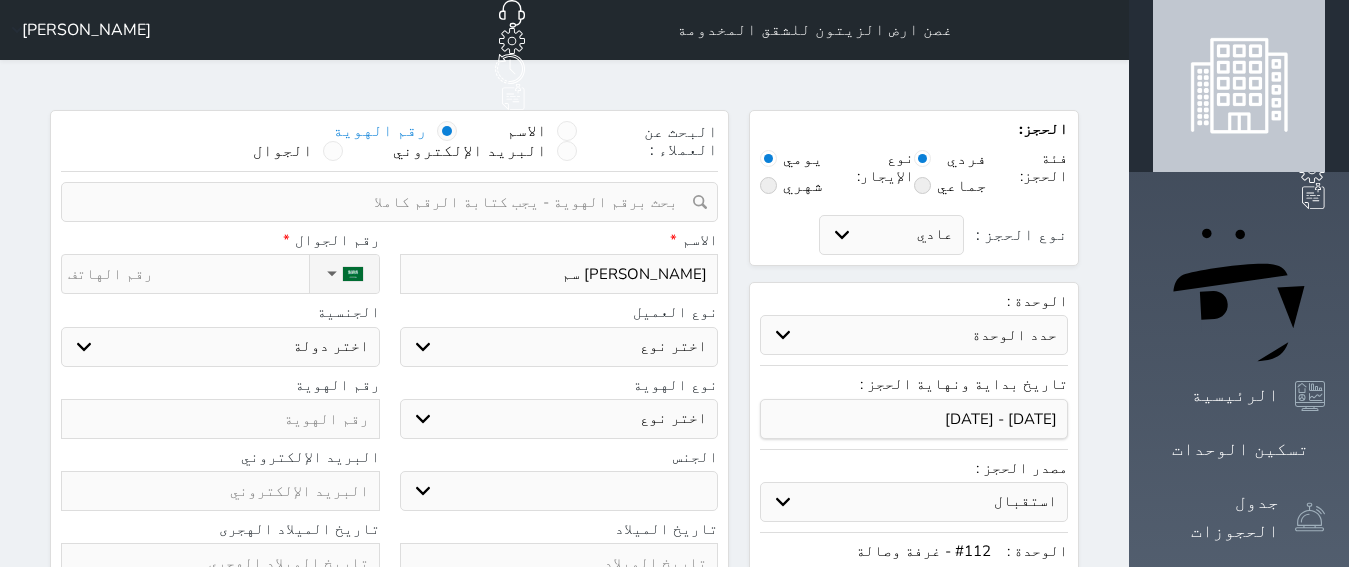 select 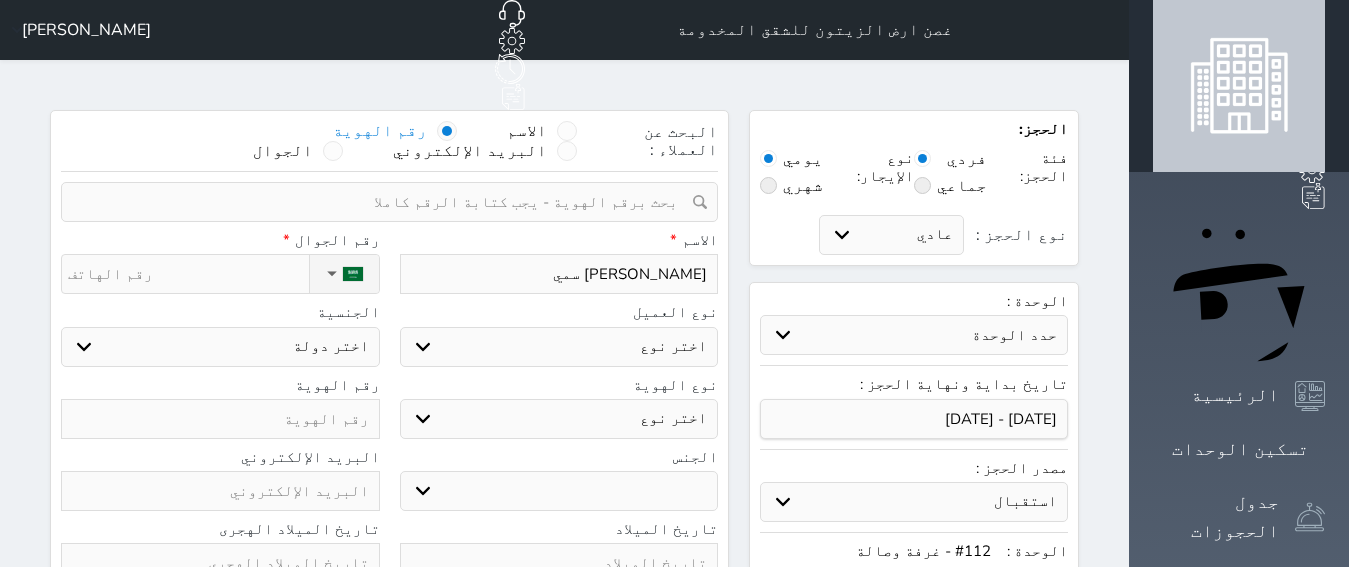 type on "[PERSON_NAME] سمير" 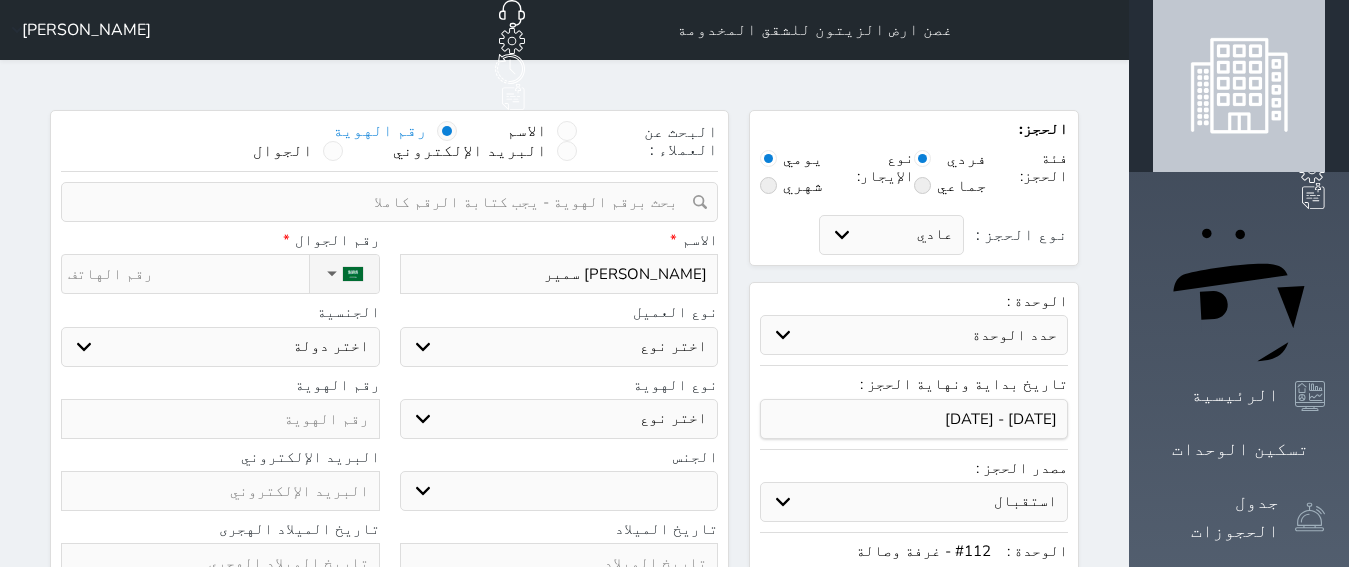 type on "[PERSON_NAME] سمير" 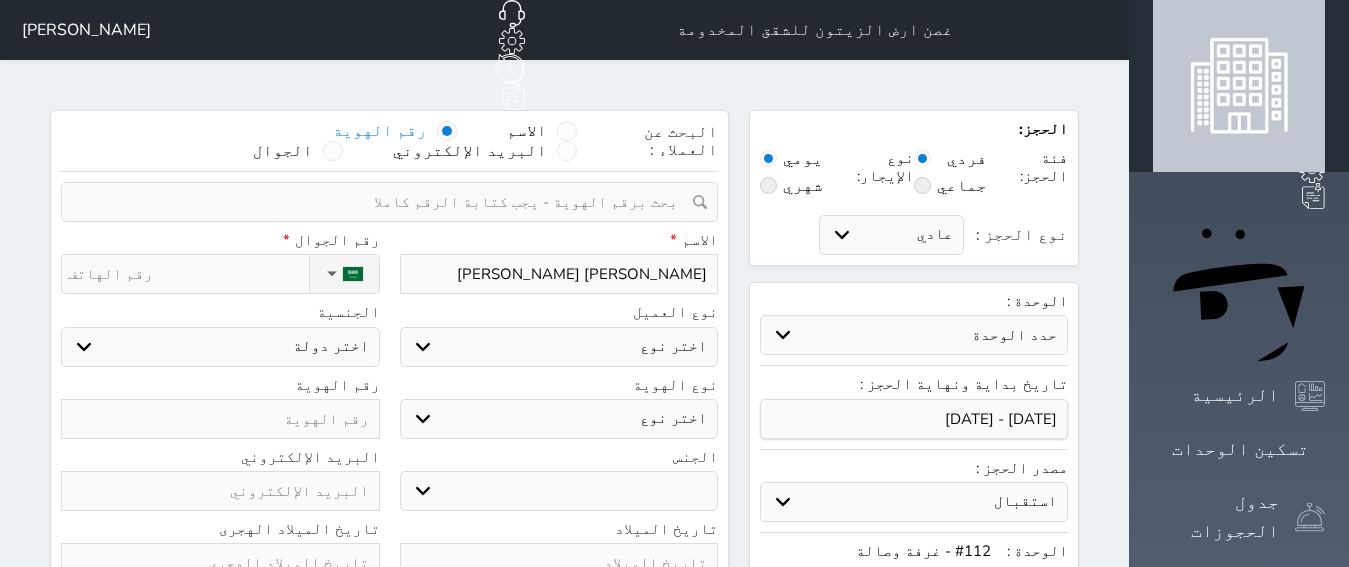 type on "[PERSON_NAME] [PERSON_NAME]" 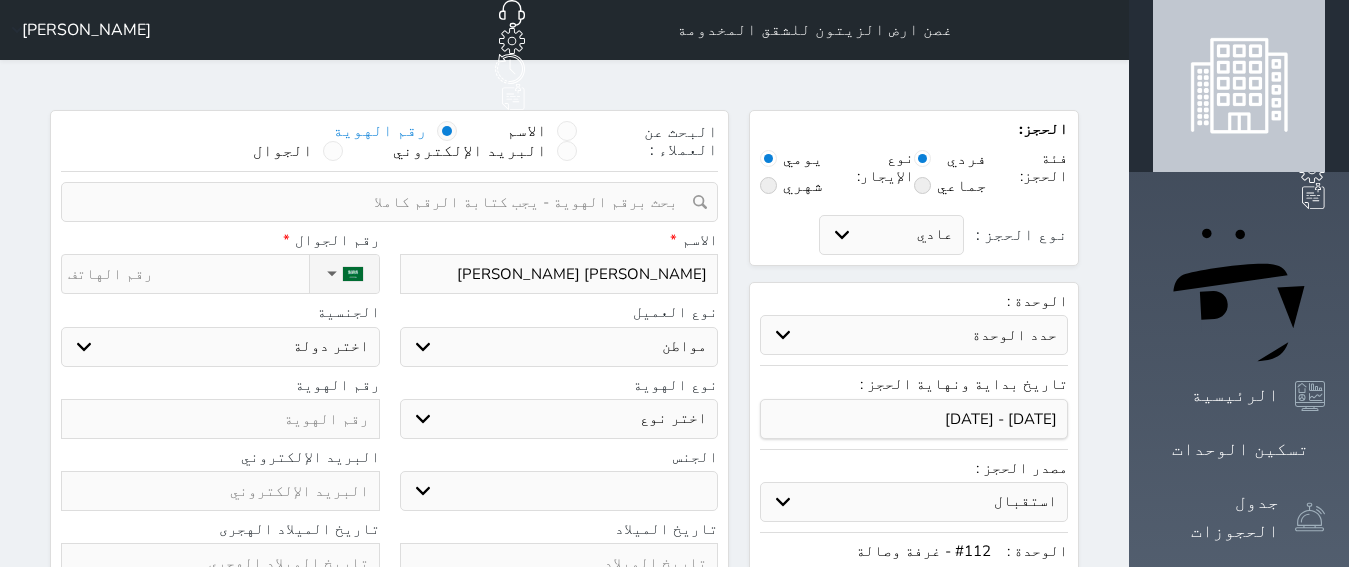 click on "مواطن" at bounding box center (0, 0) 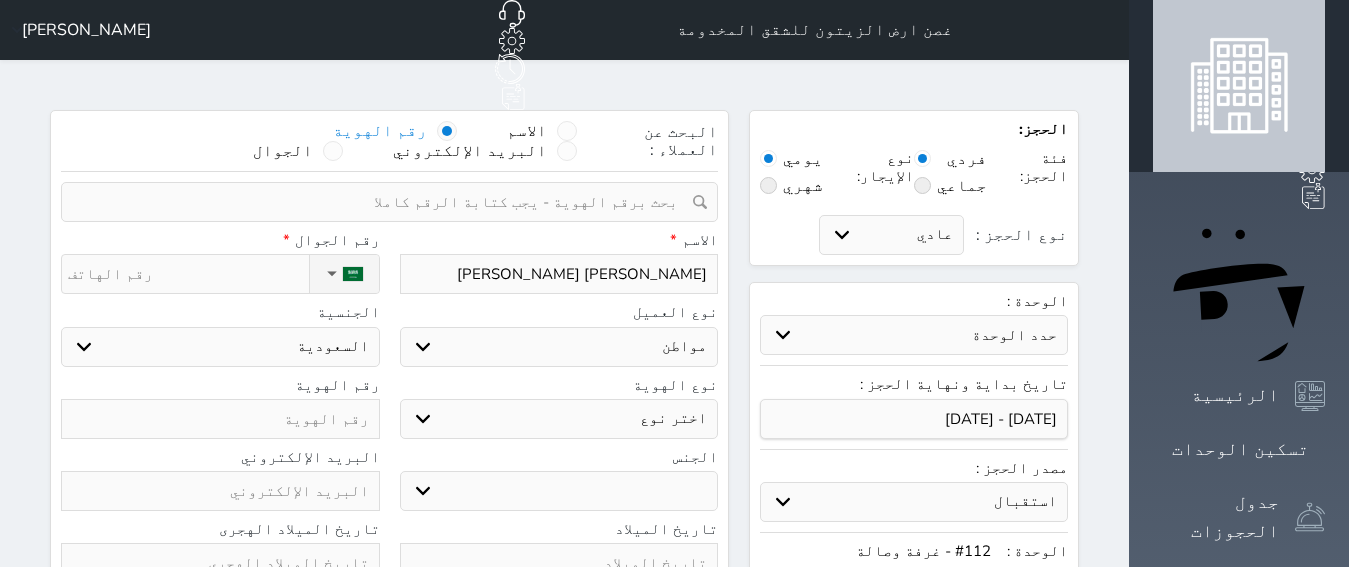 click on "اختر نوع   هوية وطنية هوية عائلية جواز السفر" at bounding box center [559, 419] 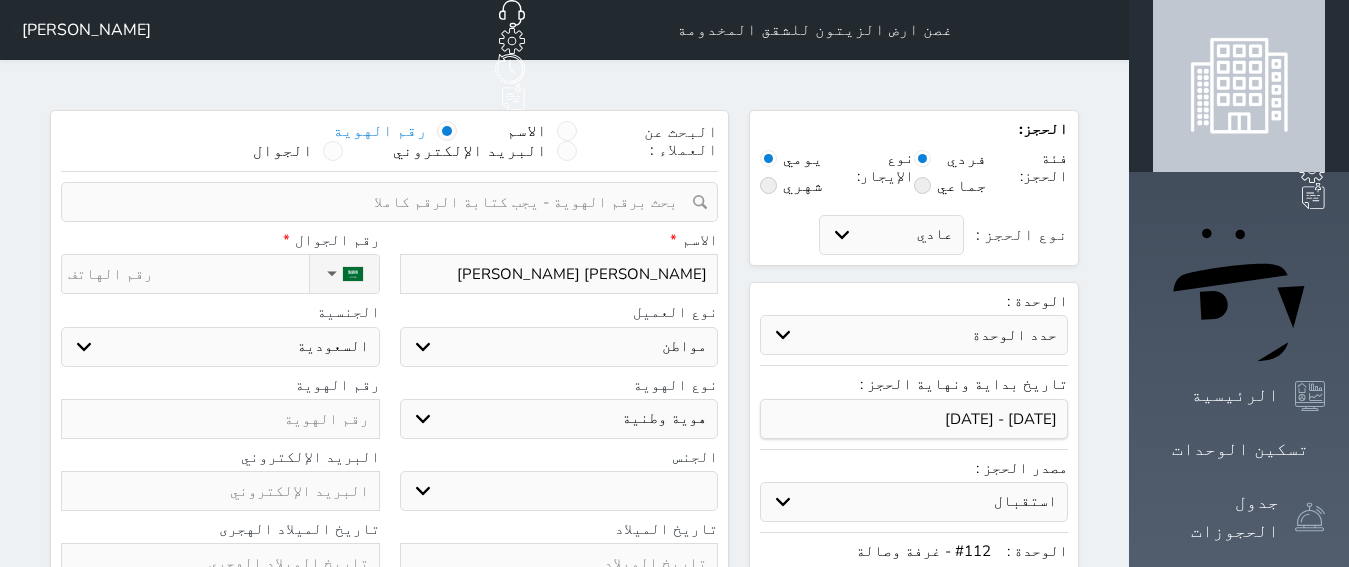 click on "ذكر   انثى" at bounding box center [559, 491] 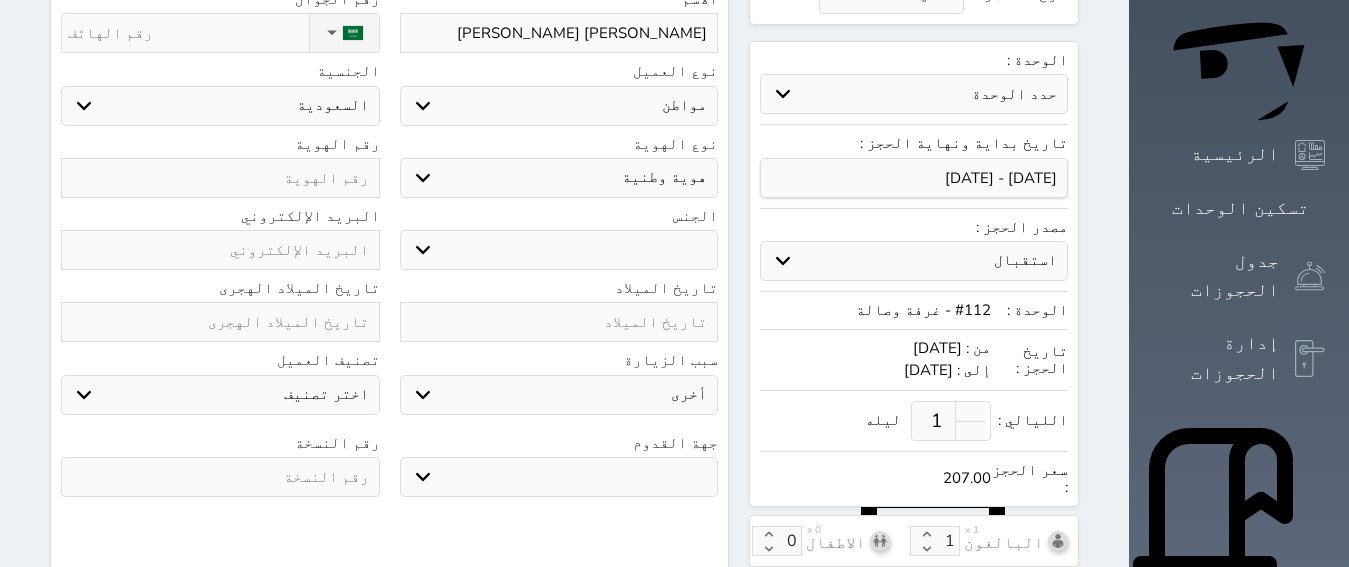 scroll, scrollTop: 378, scrollLeft: 0, axis: vertical 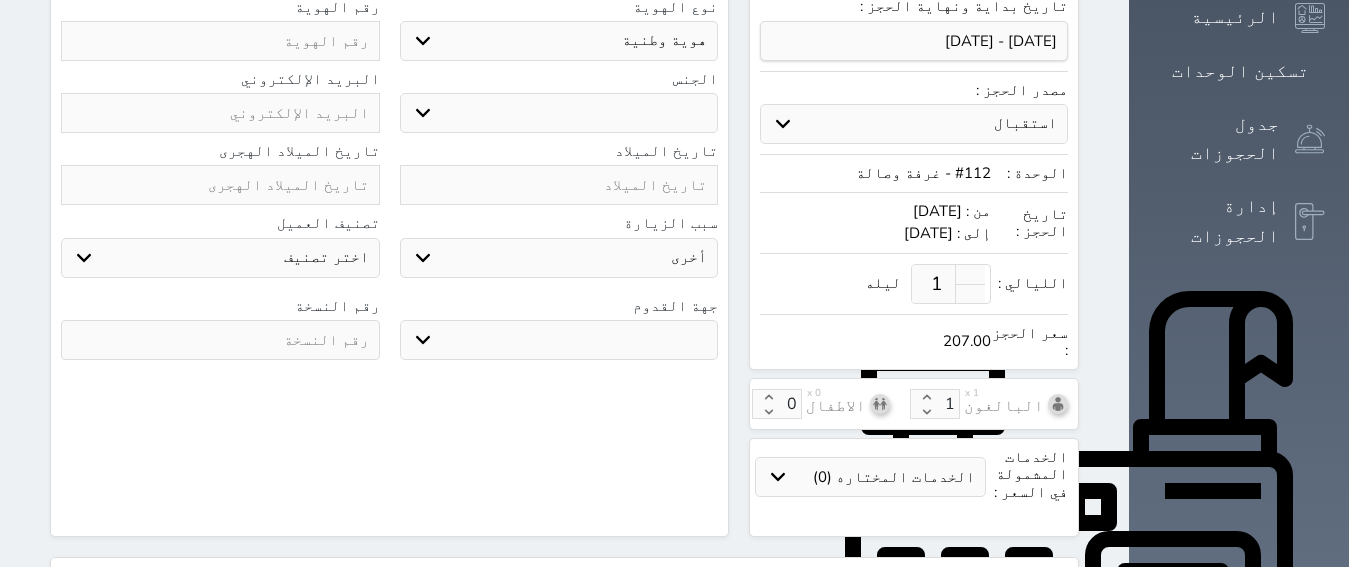 click at bounding box center (559, 185) 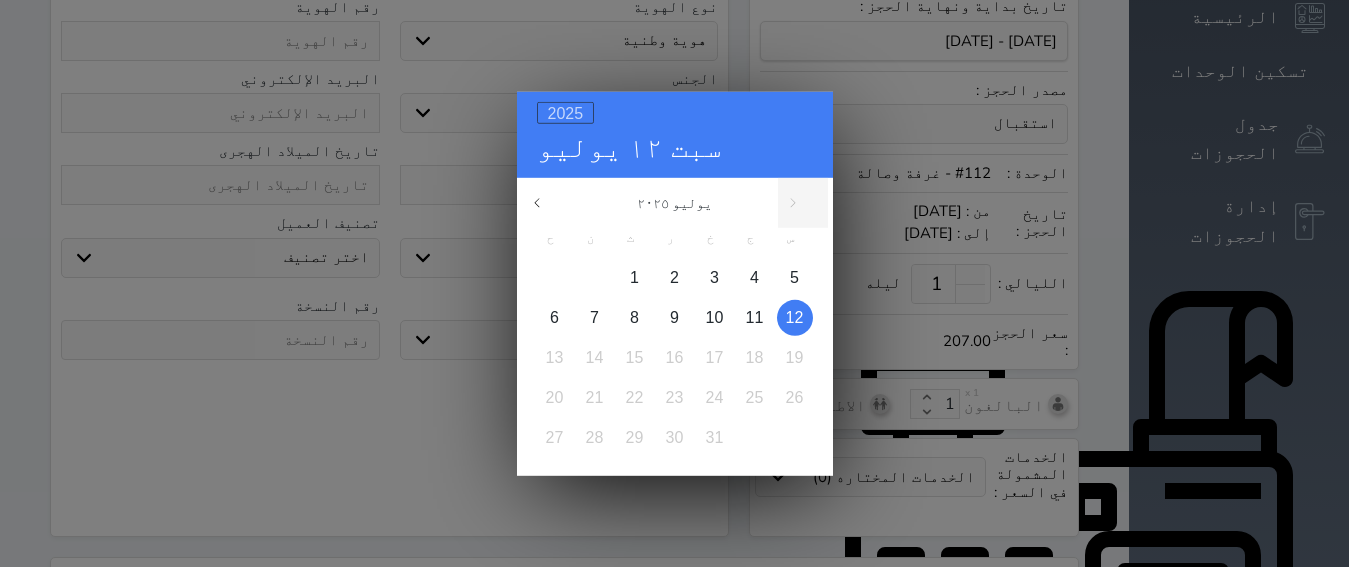 click on "2025" at bounding box center [566, 112] 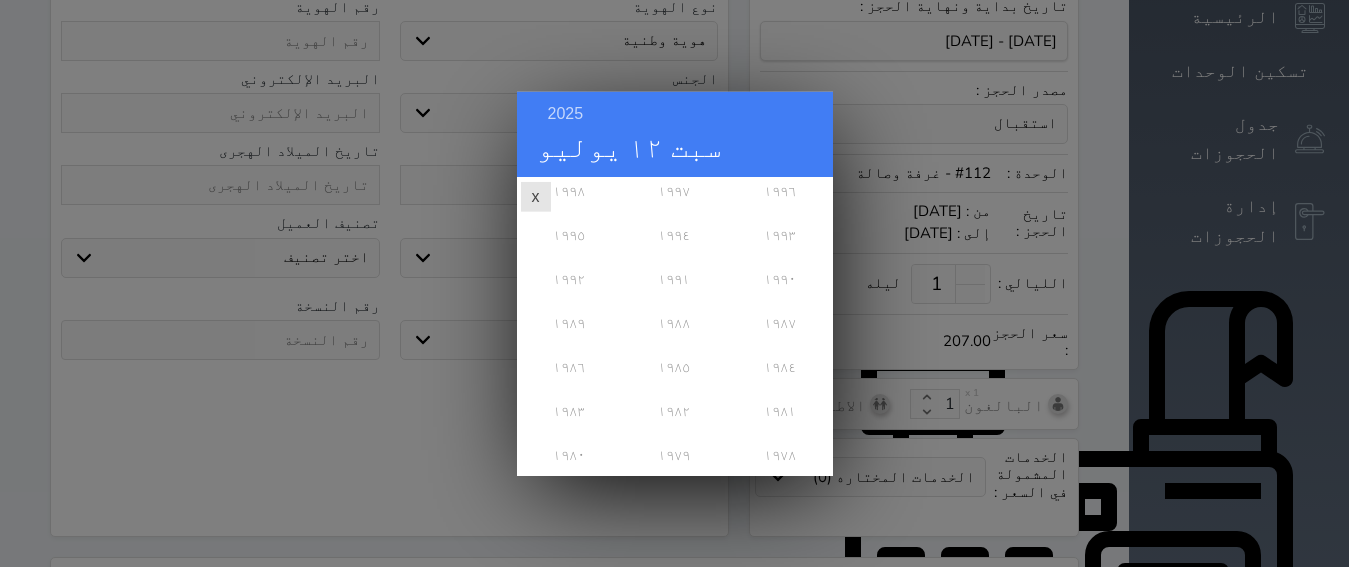 scroll, scrollTop: 486, scrollLeft: 0, axis: vertical 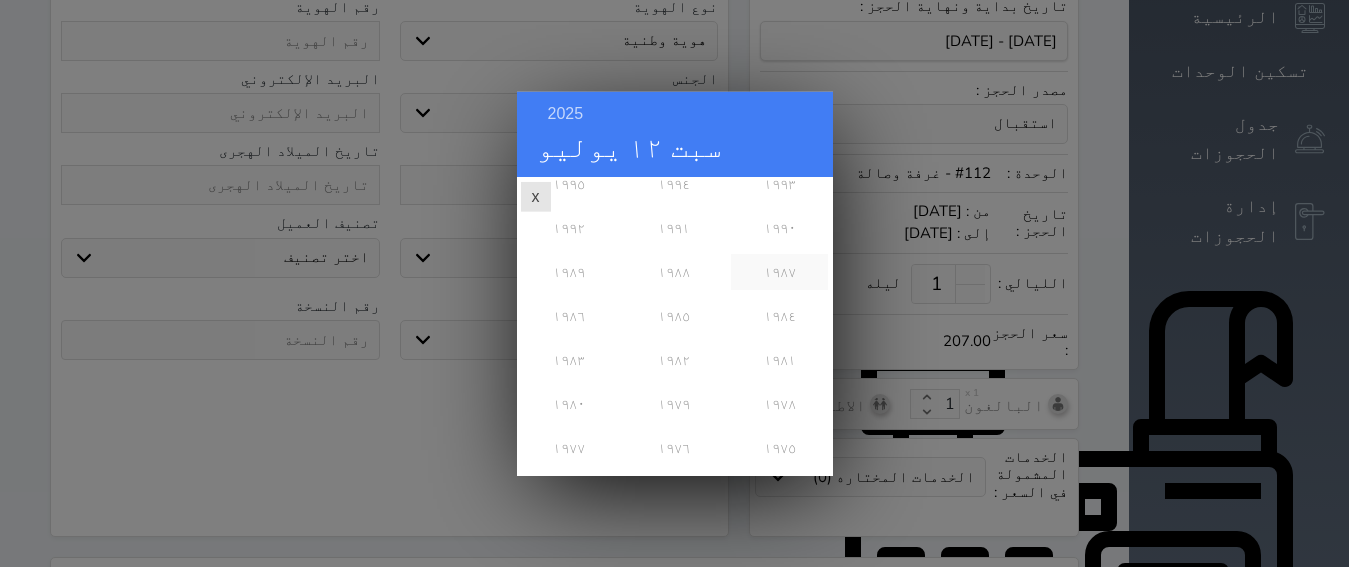click on "١٩٨٧" at bounding box center [779, 271] 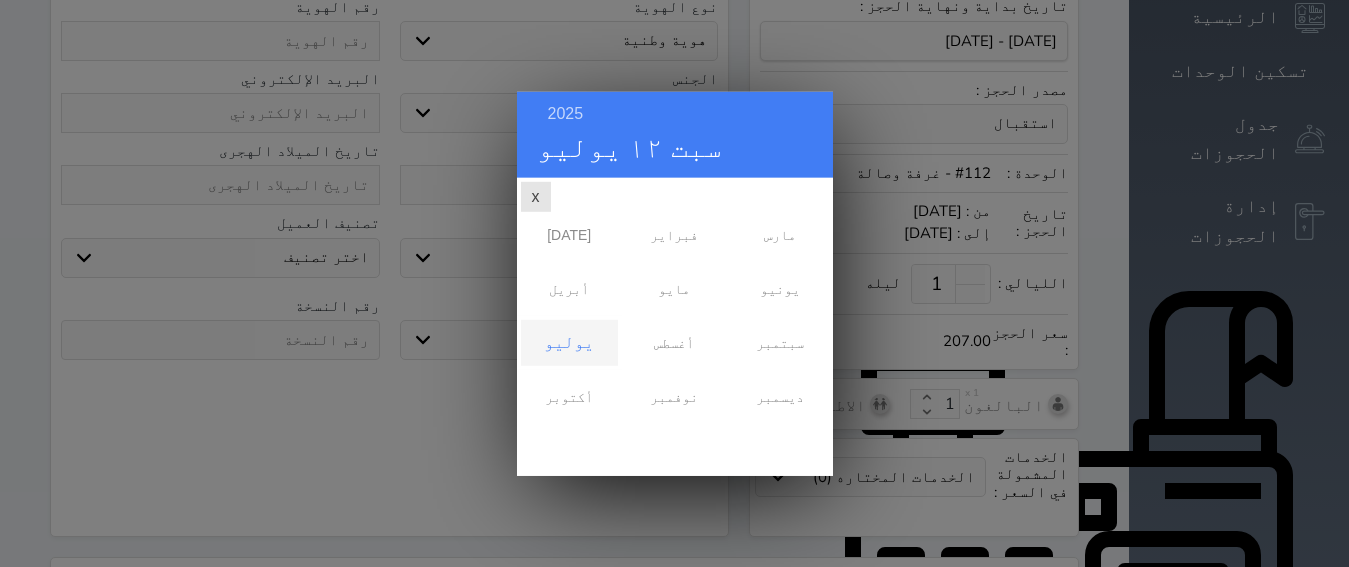 scroll, scrollTop: 0, scrollLeft: 0, axis: both 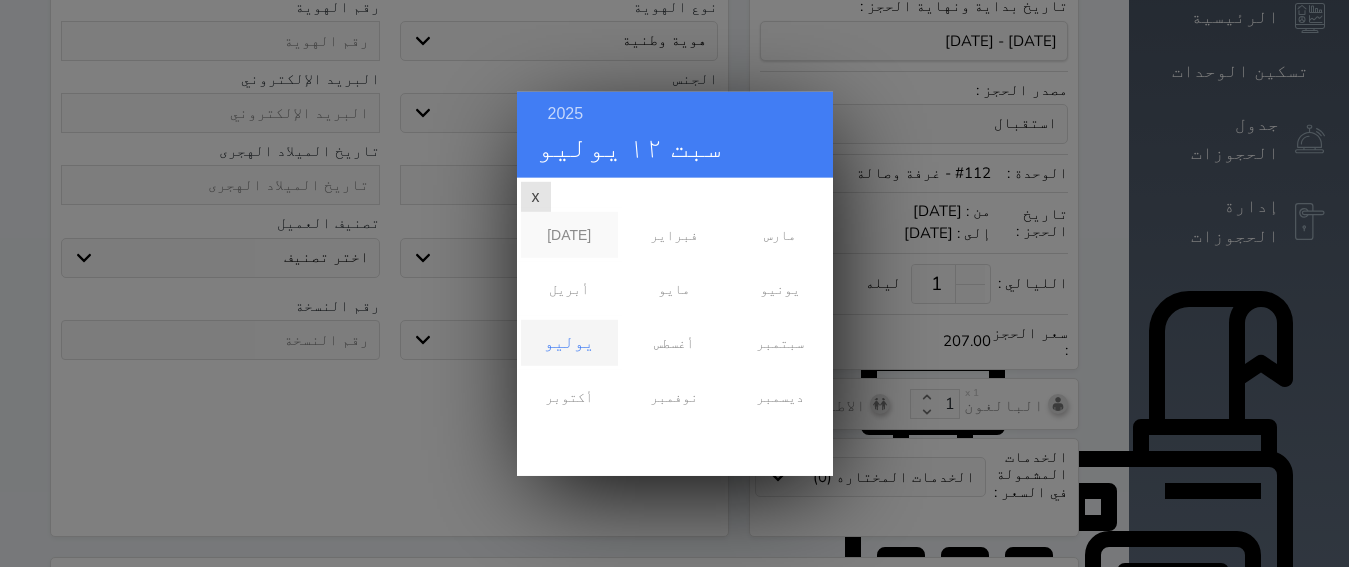 click on "[DATE]" at bounding box center (569, 234) 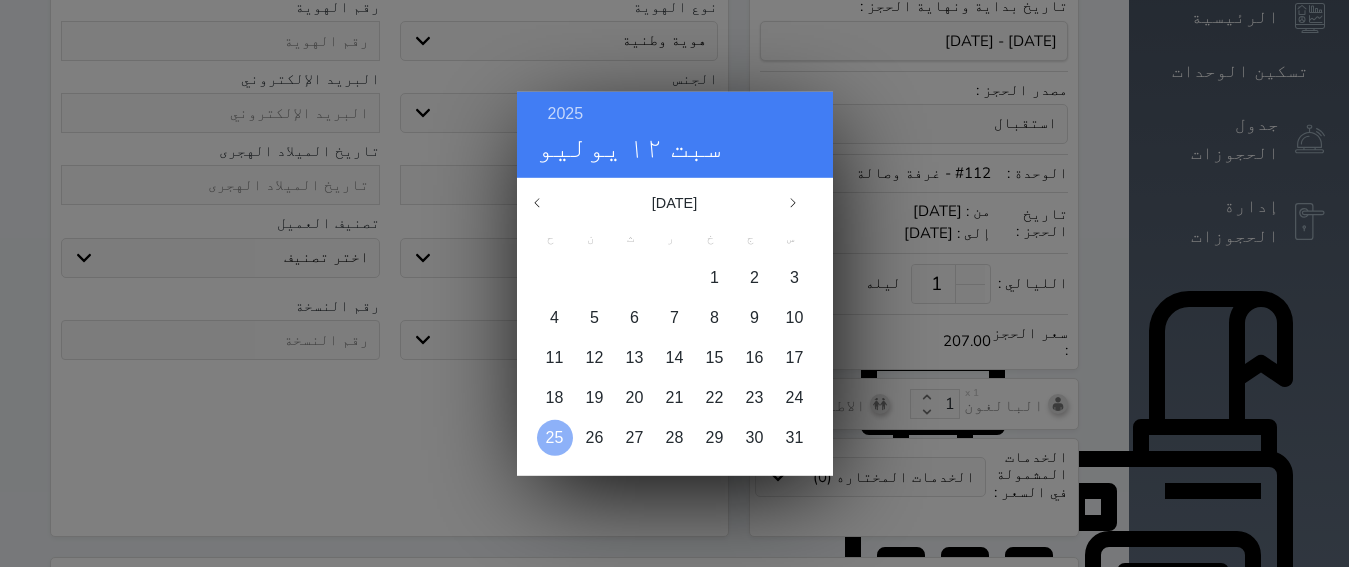 click on "25" at bounding box center [555, 436] 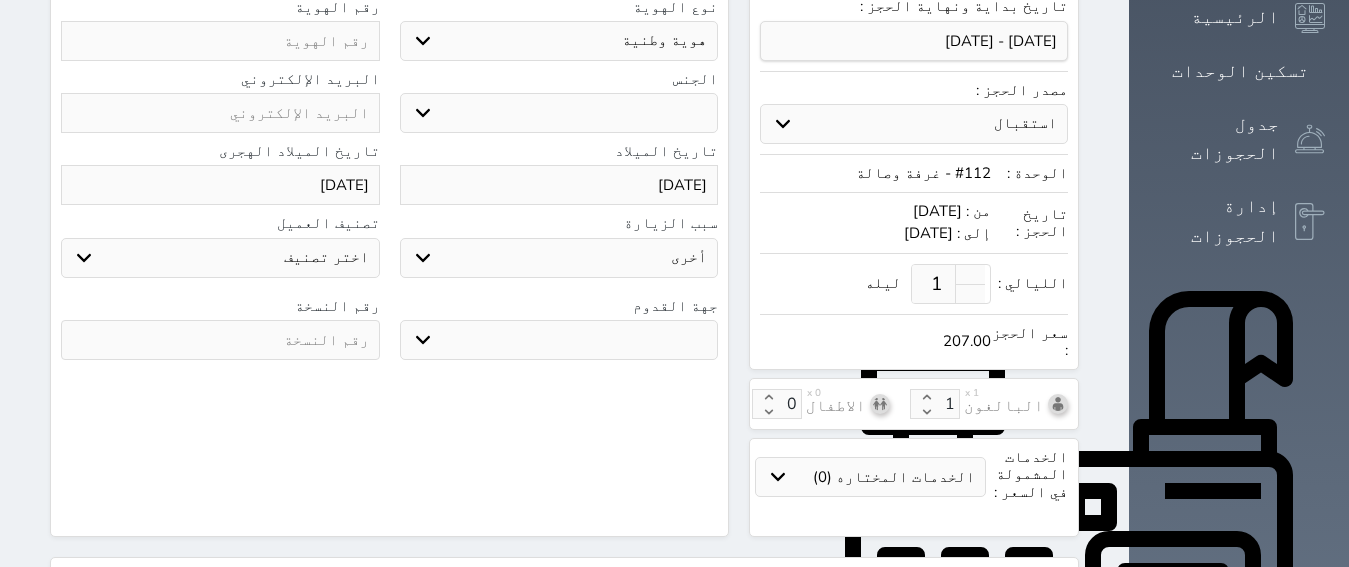 click on "جو بحر ارض" at bounding box center [559, 340] 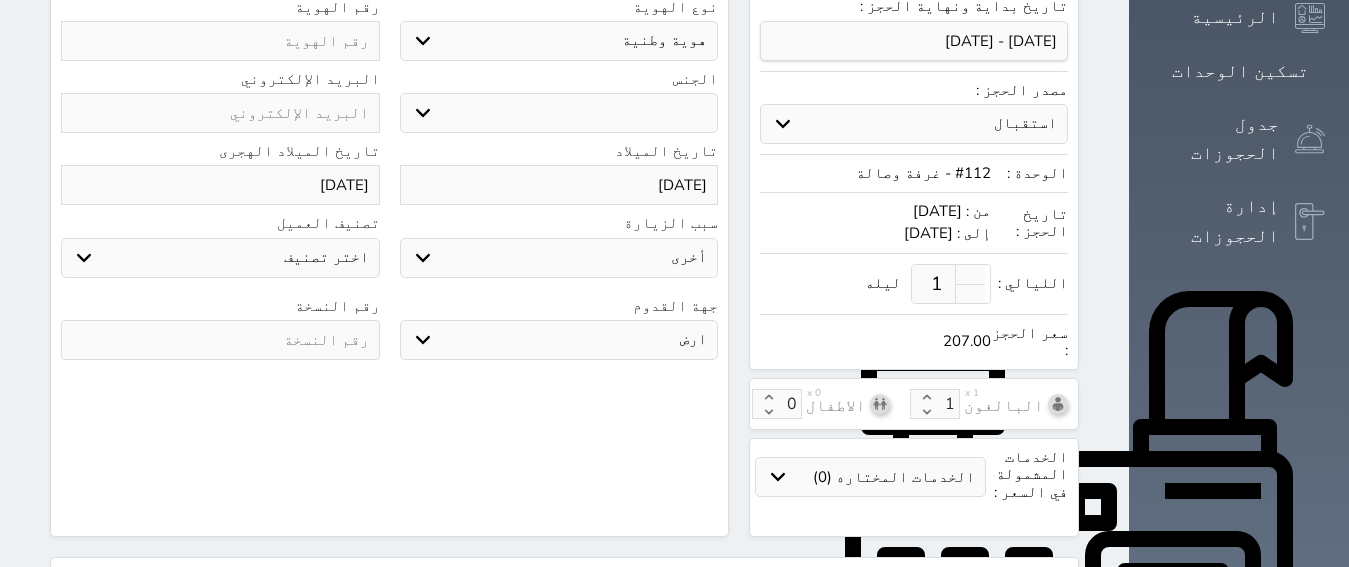 click at bounding box center [220, 340] 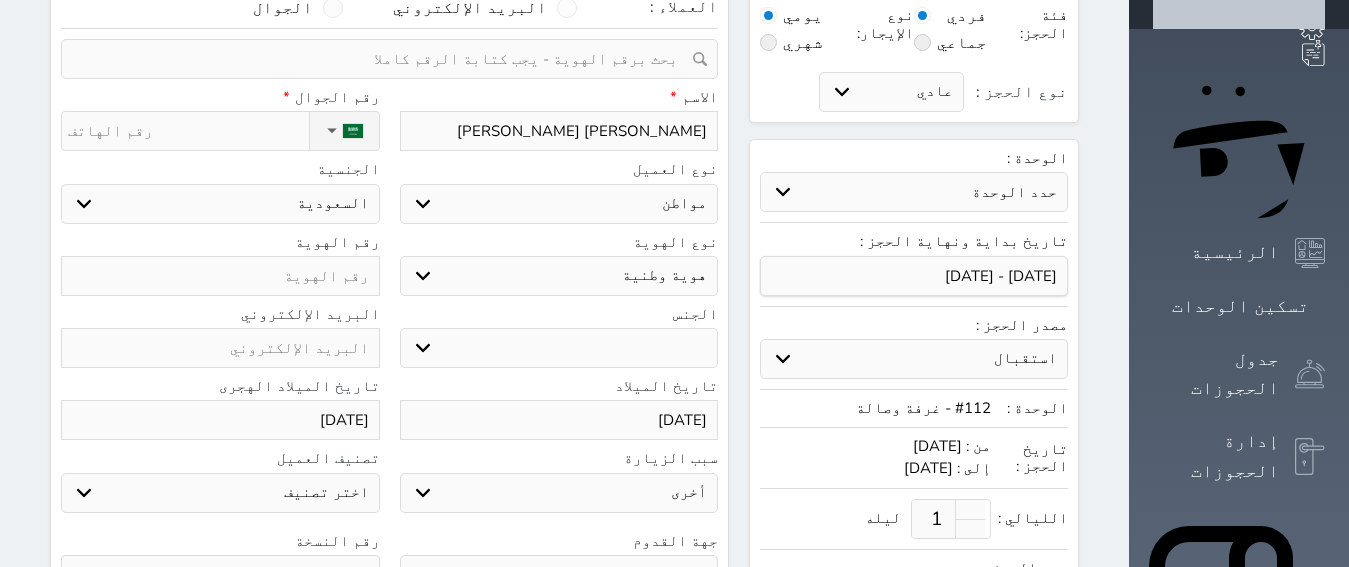 scroll, scrollTop: 126, scrollLeft: 0, axis: vertical 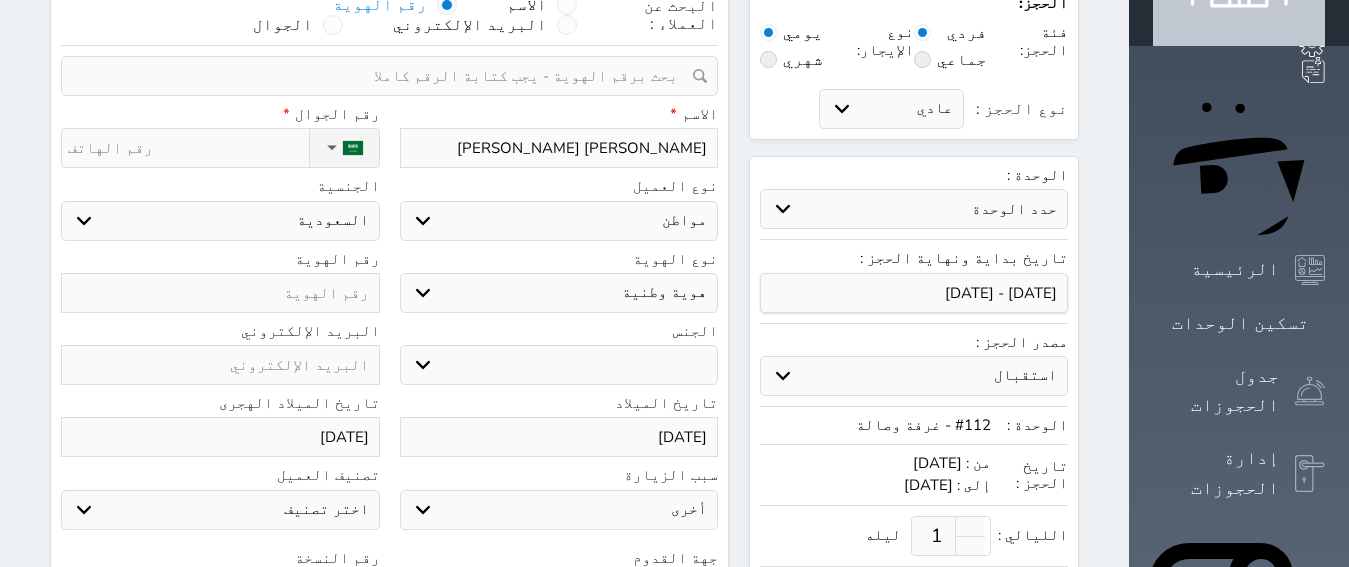 click at bounding box center (220, 293) 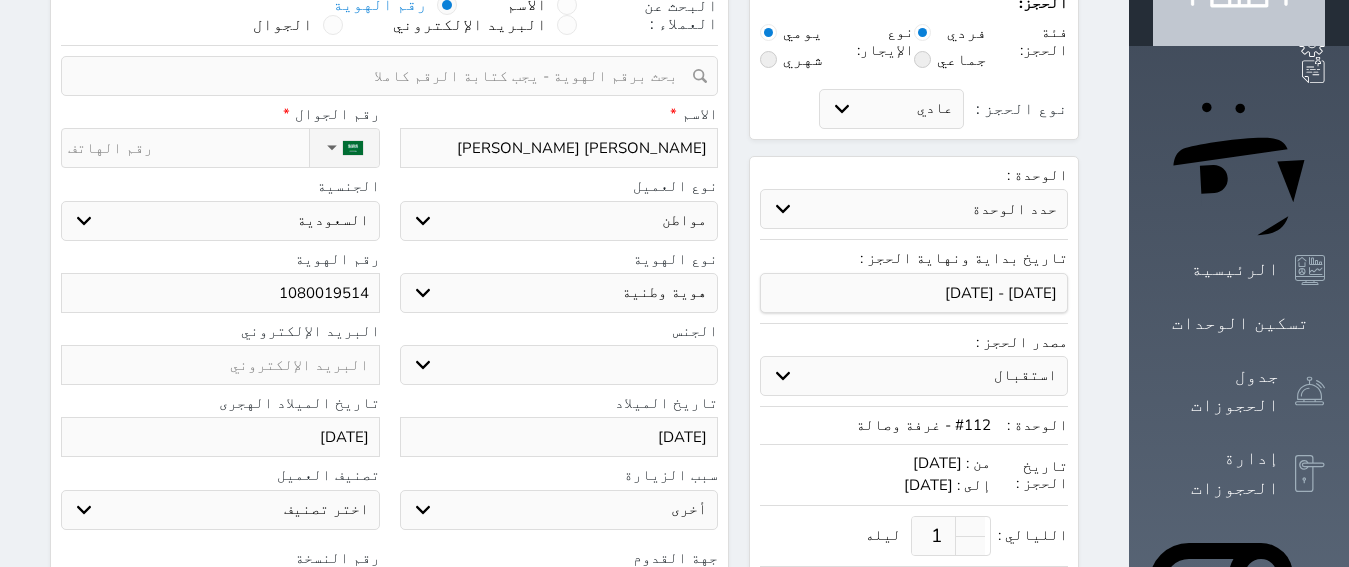 click on "نوع الحجز :" at bounding box center [188, 148] 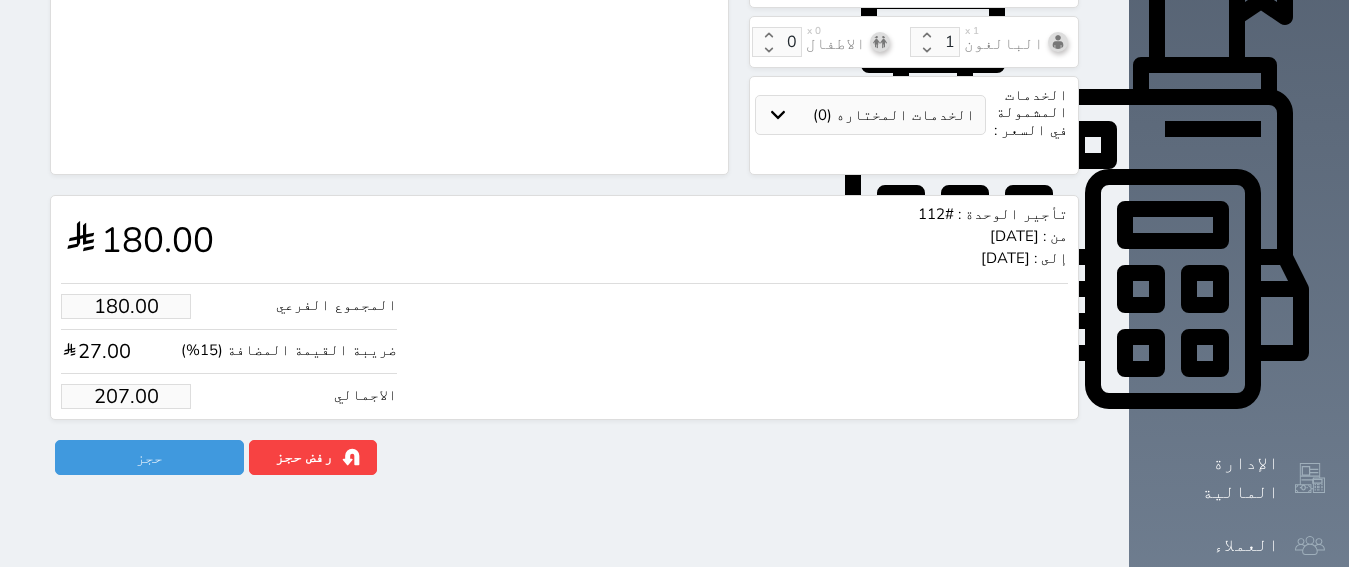 scroll, scrollTop: 742, scrollLeft: 0, axis: vertical 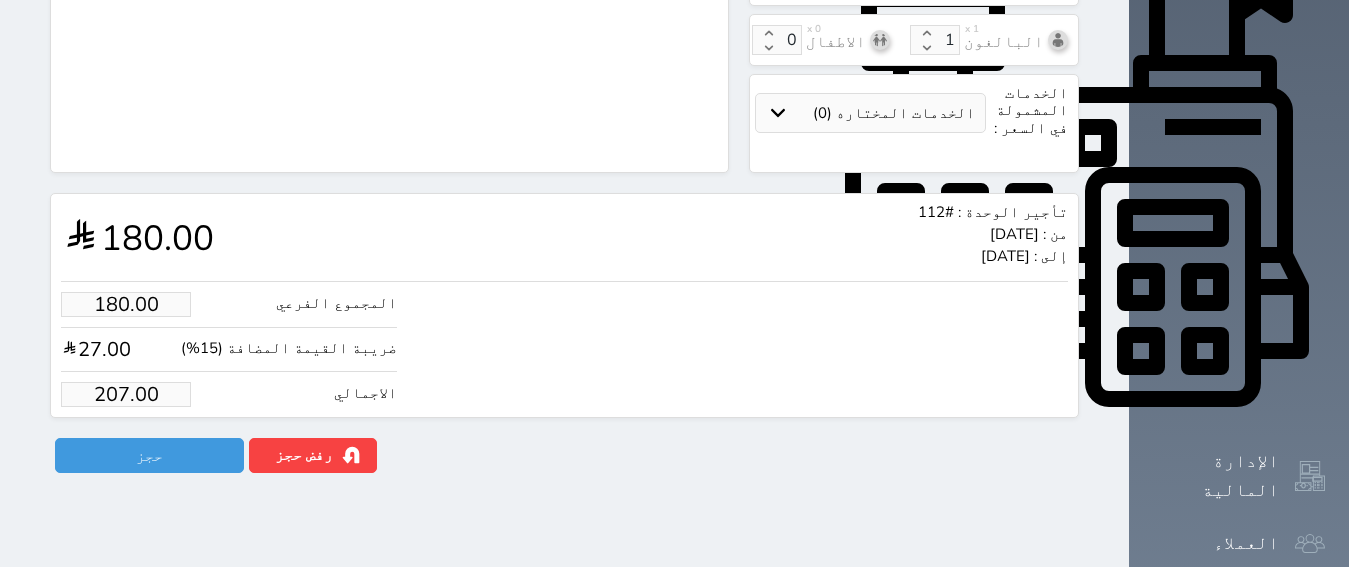 drag, startPoint x: 67, startPoint y: 354, endPoint x: 169, endPoint y: 362, distance: 102.31325 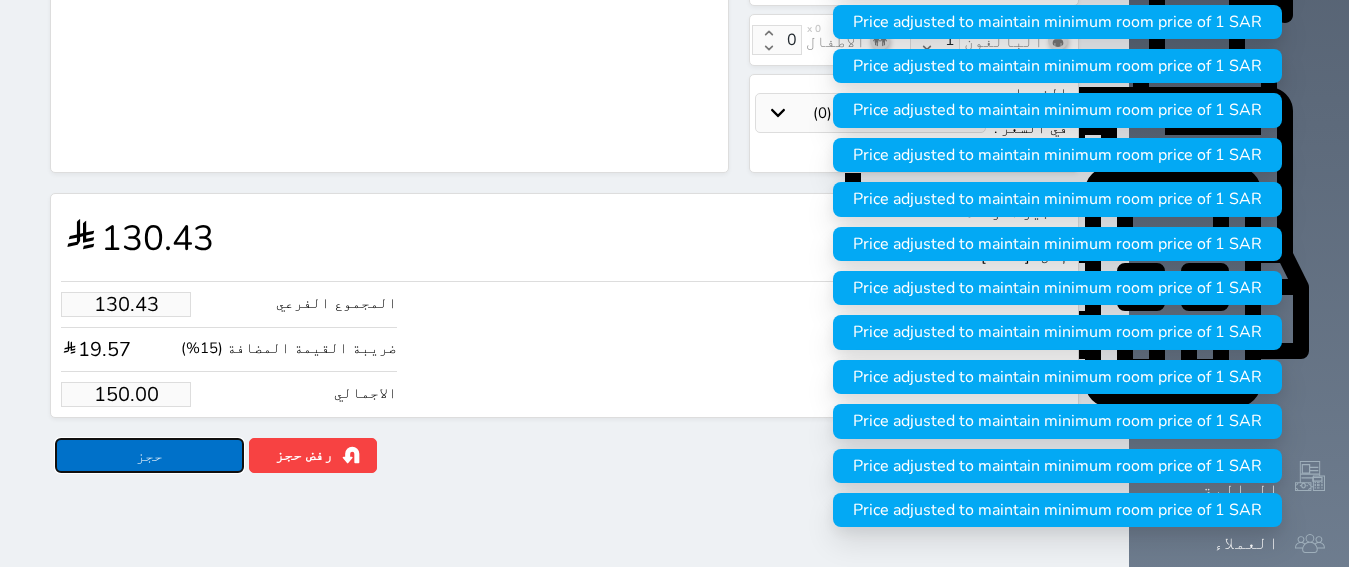 click on "حجز" at bounding box center [149, 455] 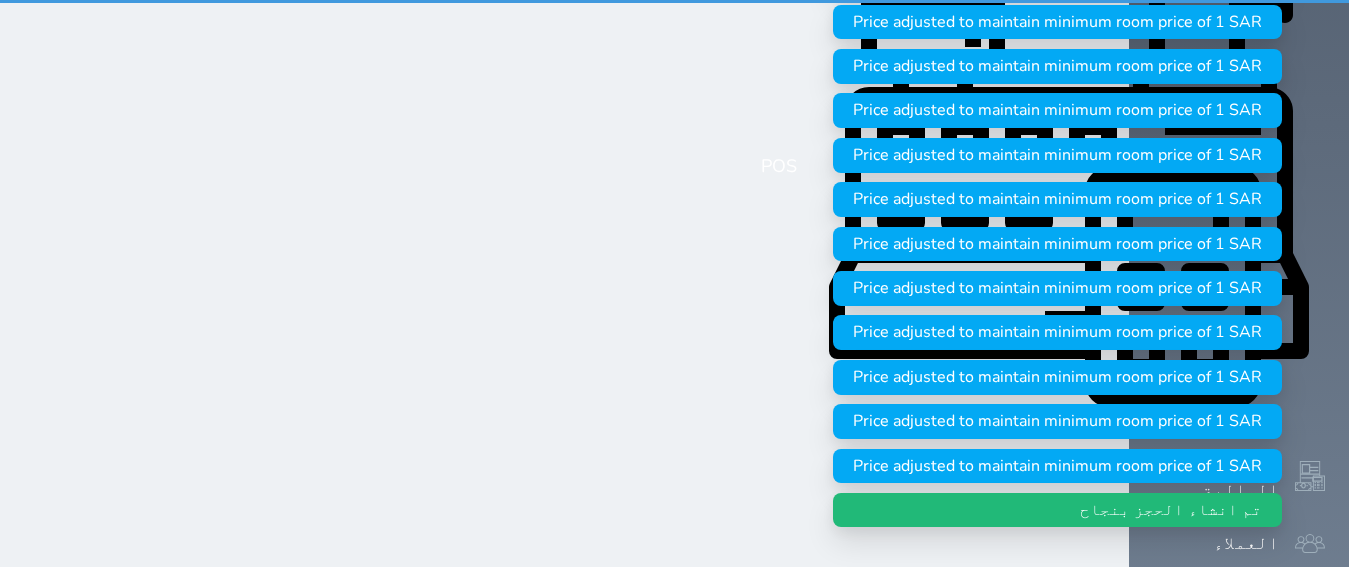 scroll, scrollTop: 0, scrollLeft: 0, axis: both 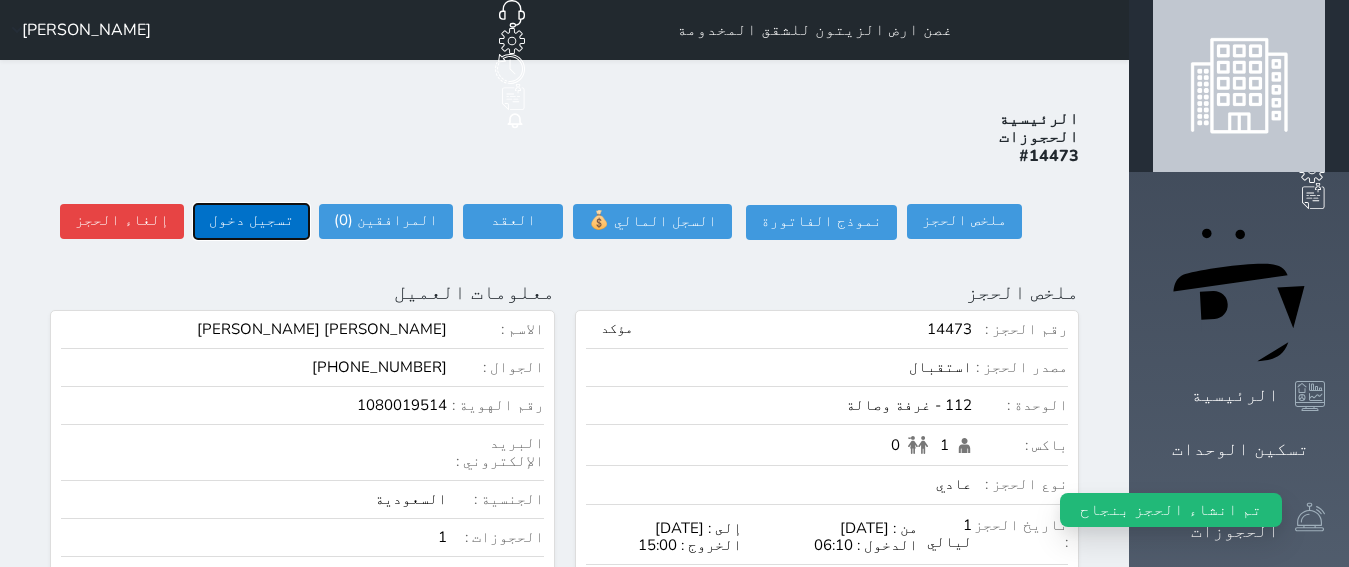 click on "تسجيل دخول" at bounding box center (251, 221) 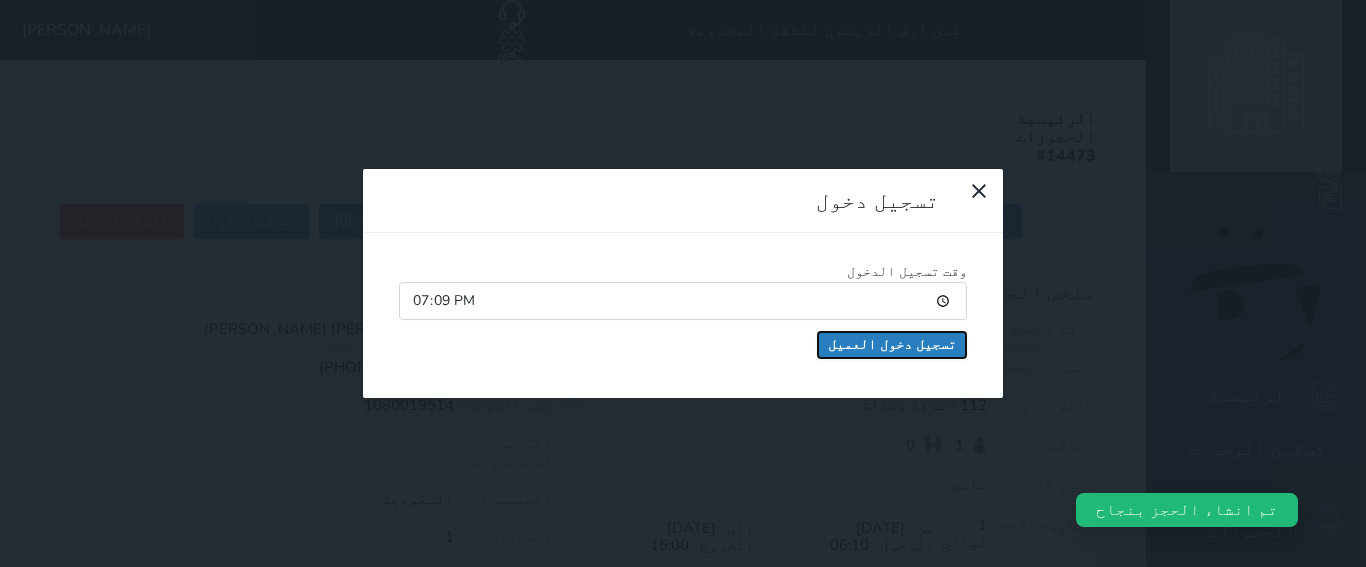 click on "تسجيل دخول العميل" at bounding box center (892, 345) 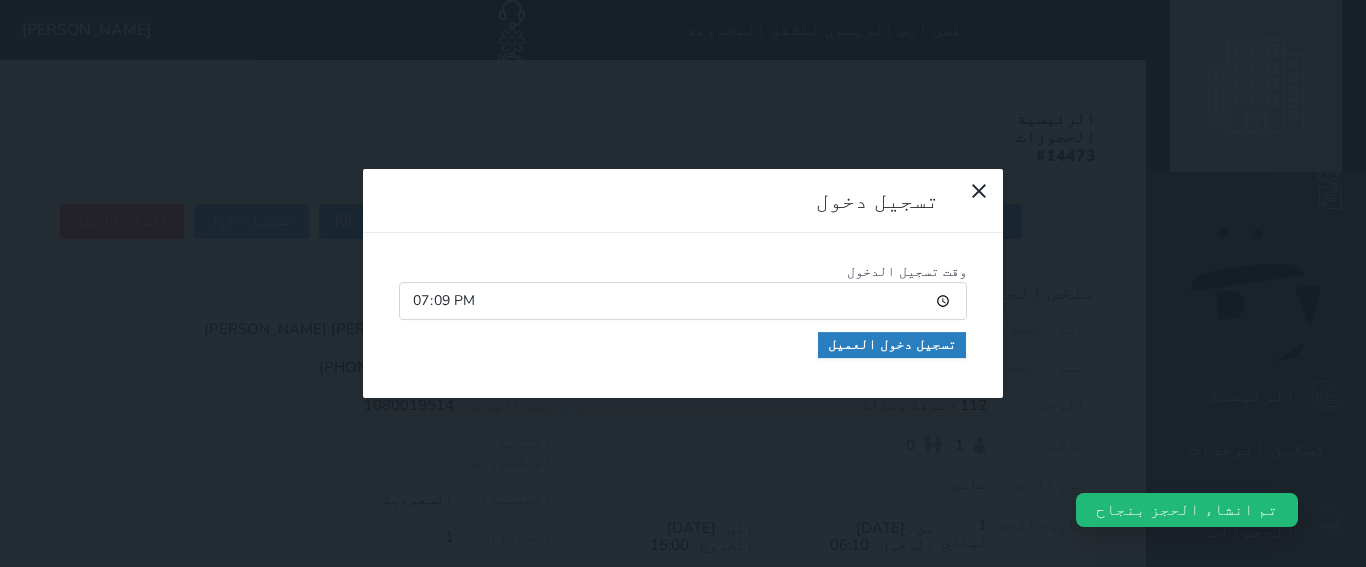 click at bounding box center (0, 0) 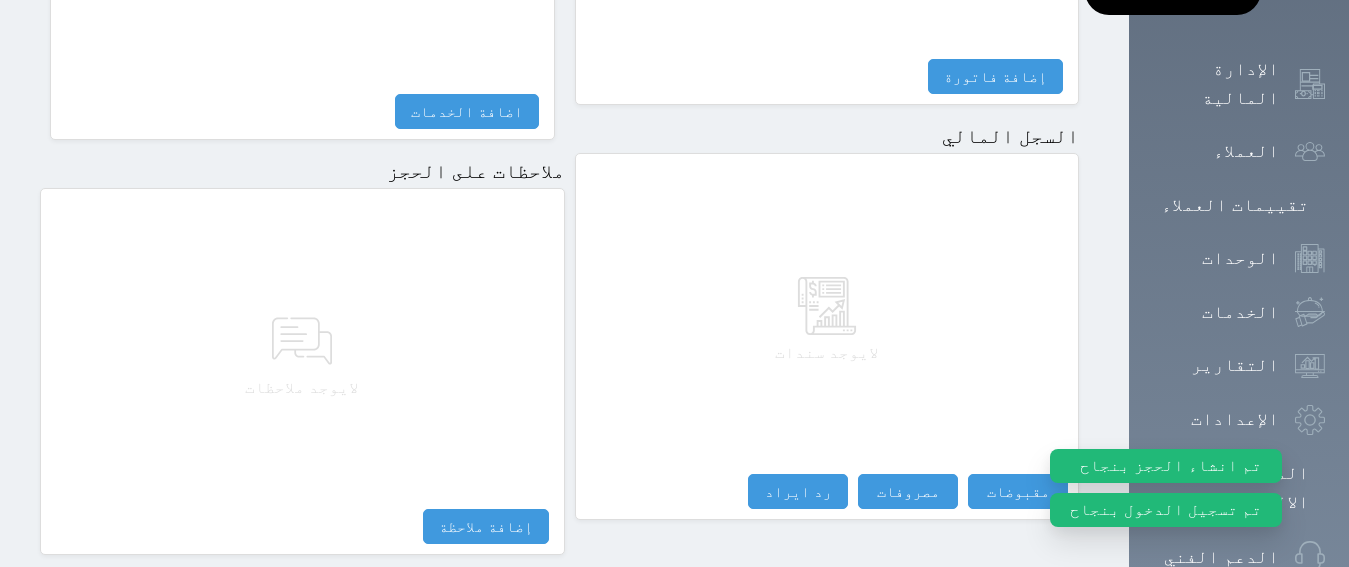 scroll, scrollTop: 1213, scrollLeft: 0, axis: vertical 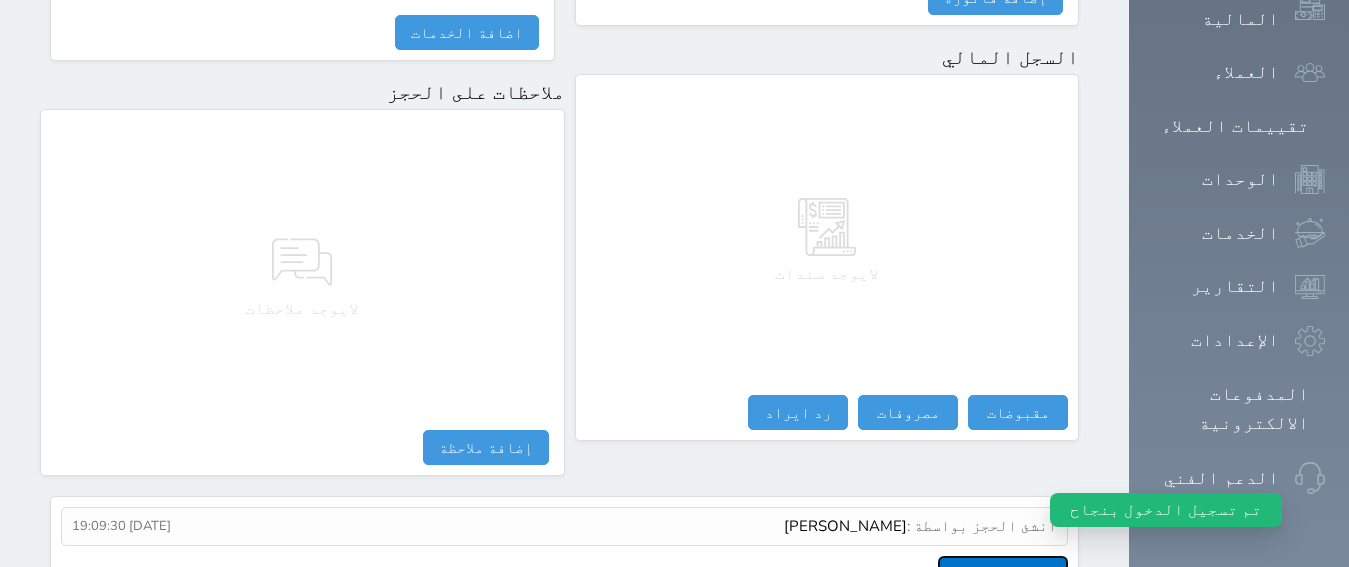 click on "عرض سجل شموس" at bounding box center [1003, 573] 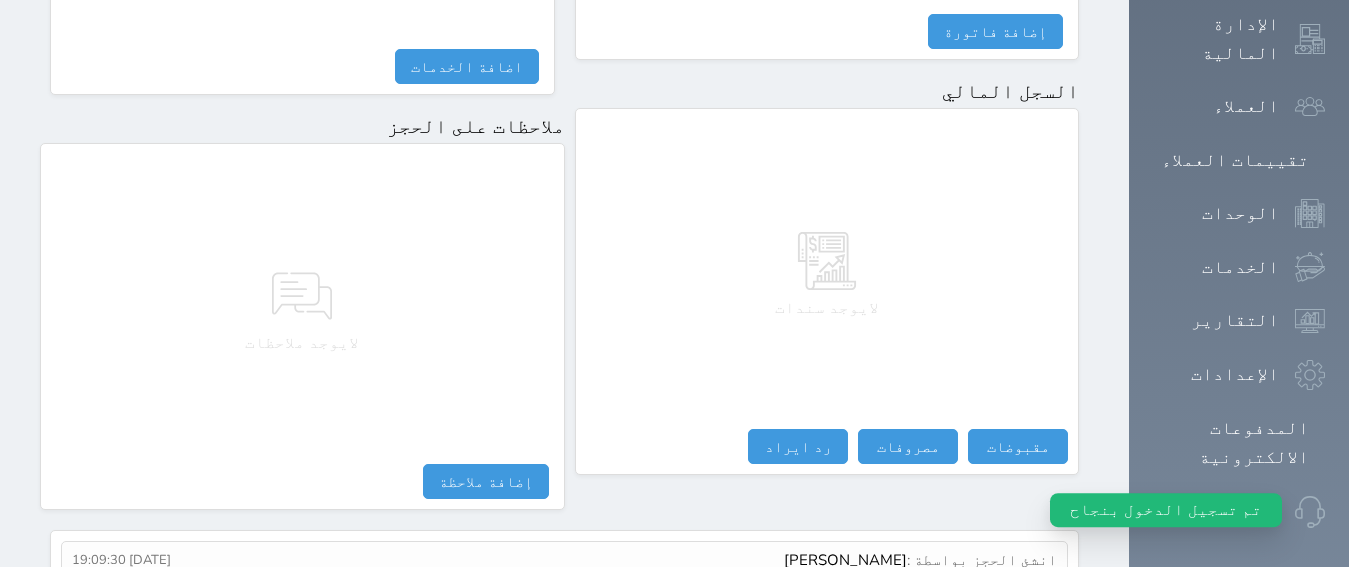 scroll, scrollTop: 1137, scrollLeft: 0, axis: vertical 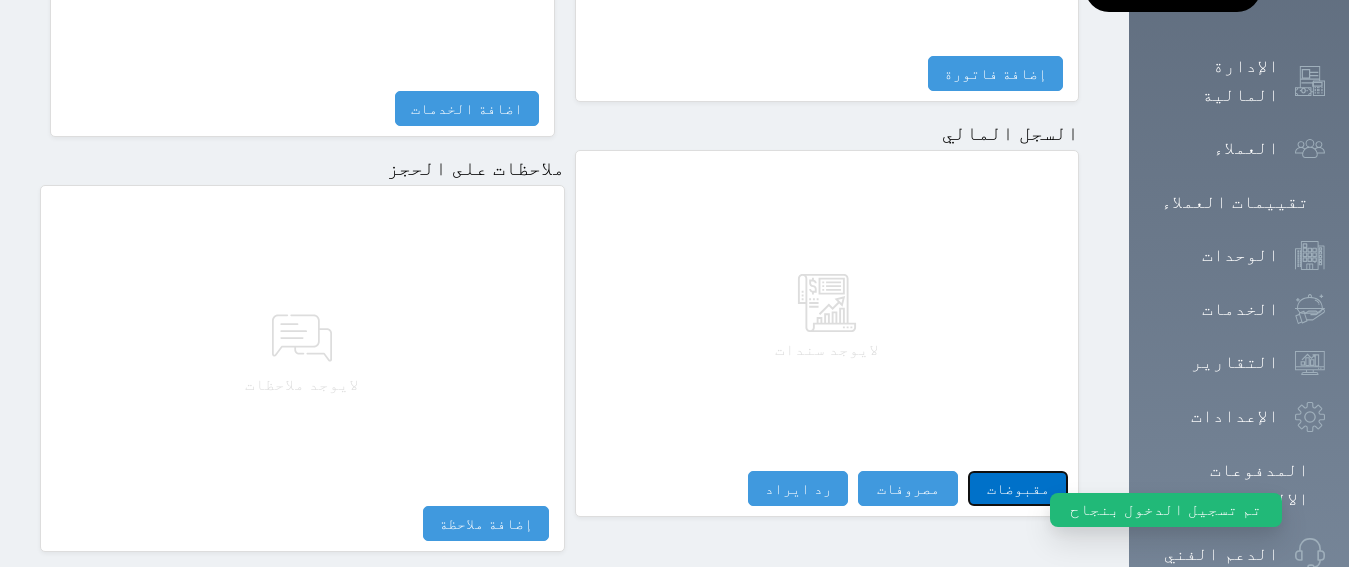 click on "مقبوضات" at bounding box center (1018, 488) 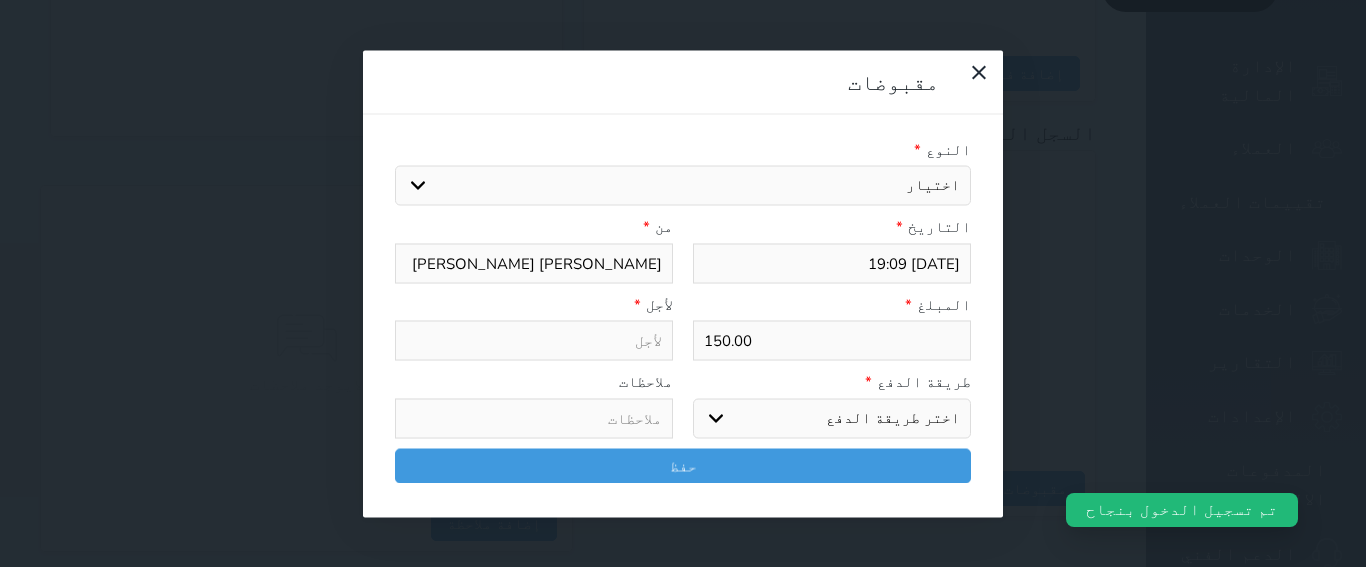 click on "اختيار   مقبوضات عامة قيمة إيجار فواتير تامين عربون لا ينطبق آخر مغسلة واي فاي - الإنترنت مواقف السيارات طعام الأغذية والمشروبات مشروبات المشروبات الباردة المشروبات الساخنة الإفطار غداء عشاء مخبز و كعك حمام سباحة الصالة الرياضية سبا و خدمات الجمال اختيار وإسقاط (خدمات النقل) ميني بار كابل - تلفزيون سرير إضافي تصفيف الشعر التسوق خدمات الجولات السياحية المنظمة خدمات الدليل السياحي" at bounding box center (683, 186) 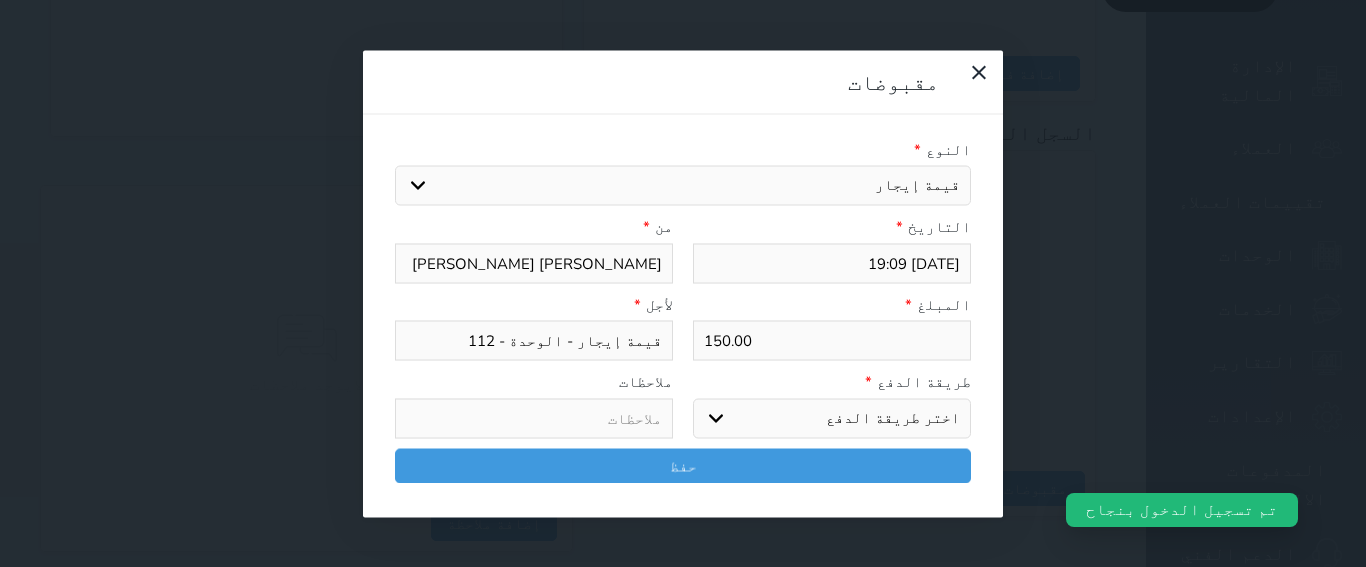 click on "اختر طريقة الدفع   دفع نقدى   تحويل بنكى   مدى   بطاقة ائتمان   آجل" at bounding box center [832, 418] 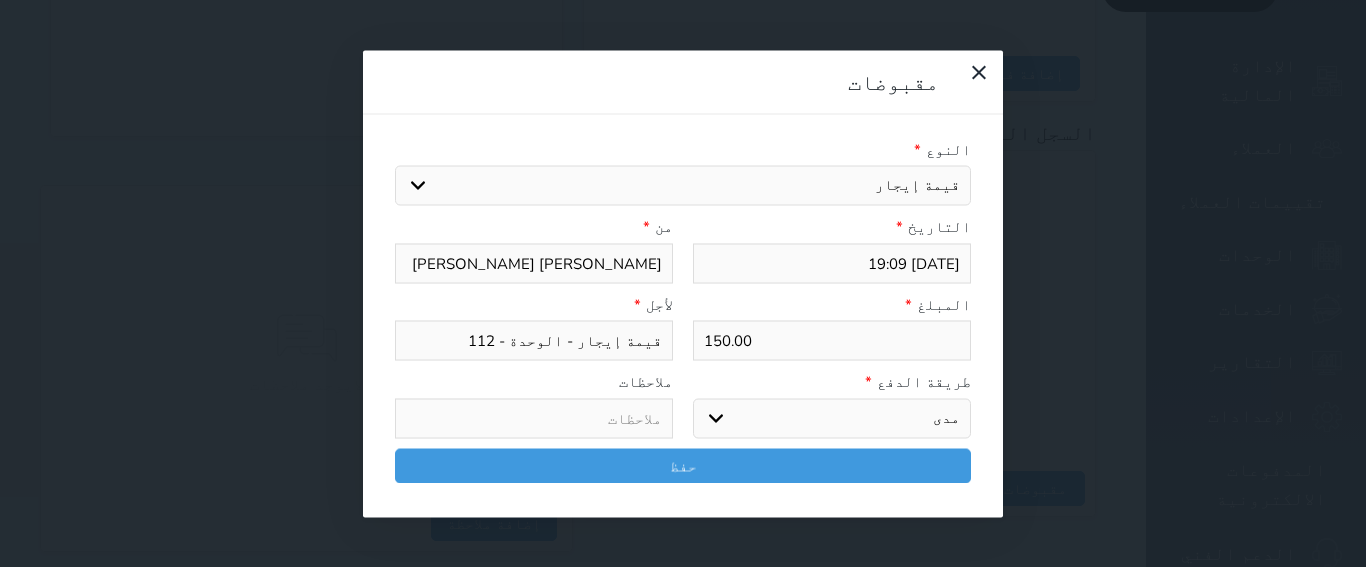 click on "مدى" at bounding box center [0, 0] 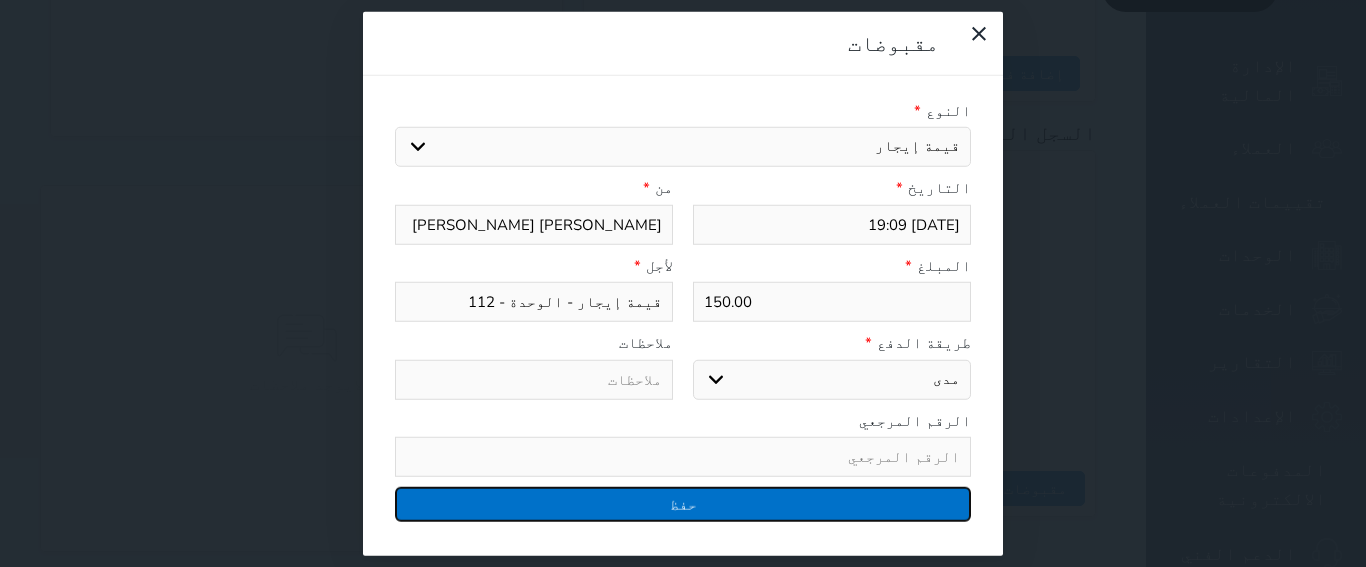click on "حفظ" at bounding box center [683, 504] 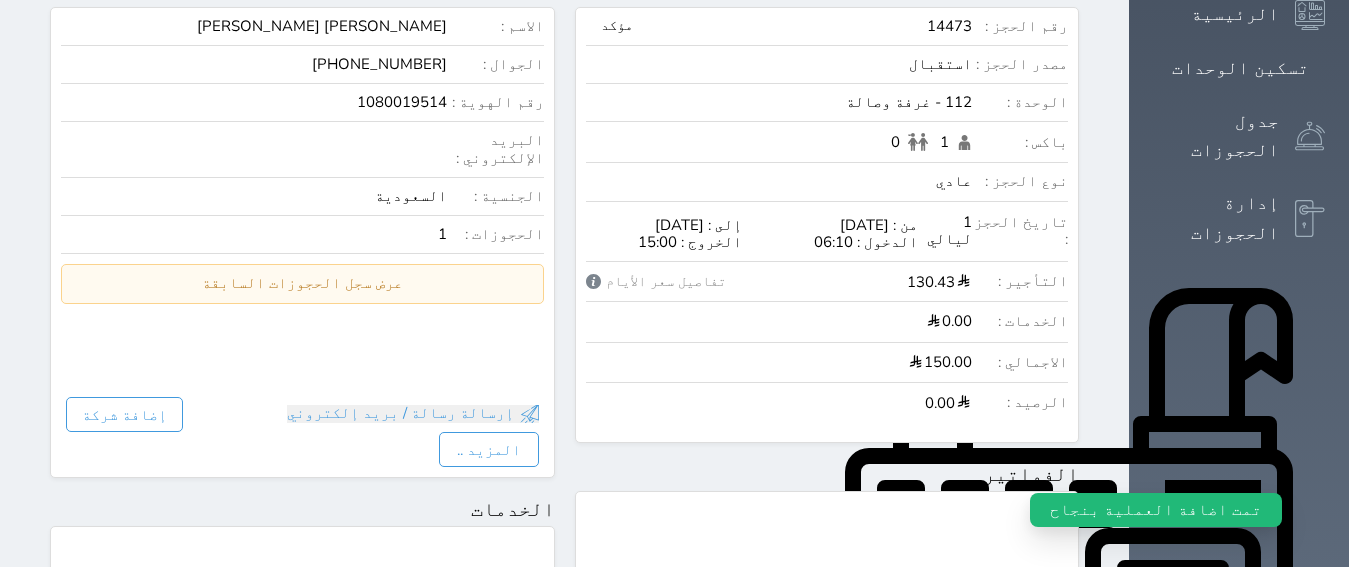 scroll, scrollTop: 0, scrollLeft: 0, axis: both 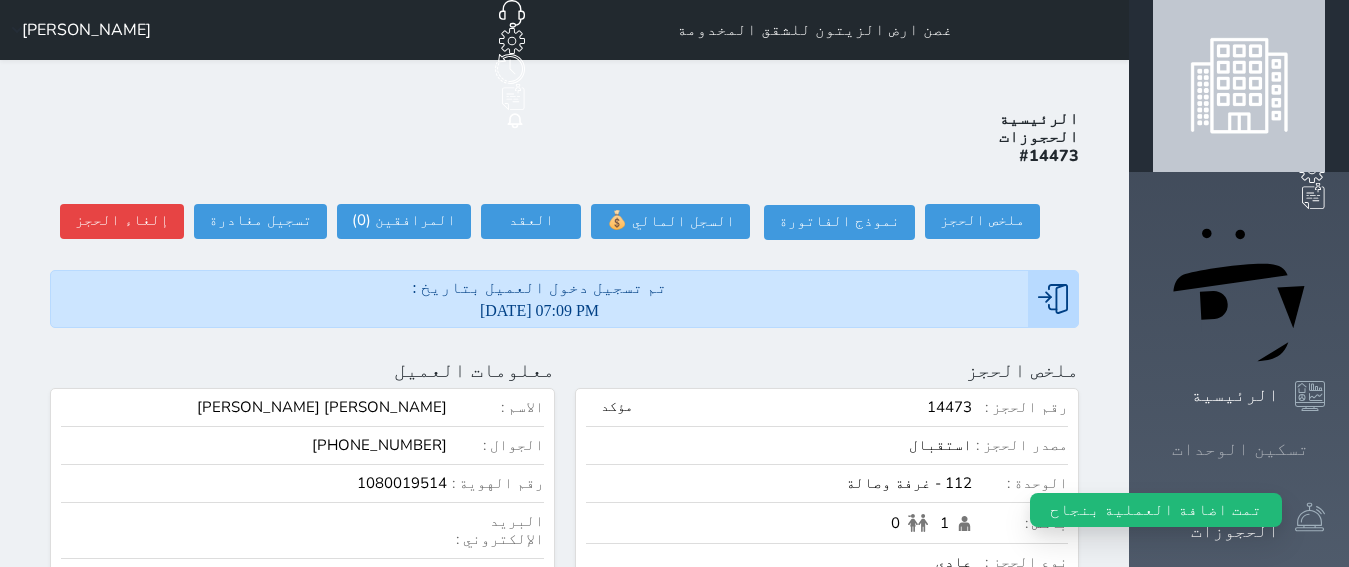 click on "تسكين الوحدات" at bounding box center [1240, 449] 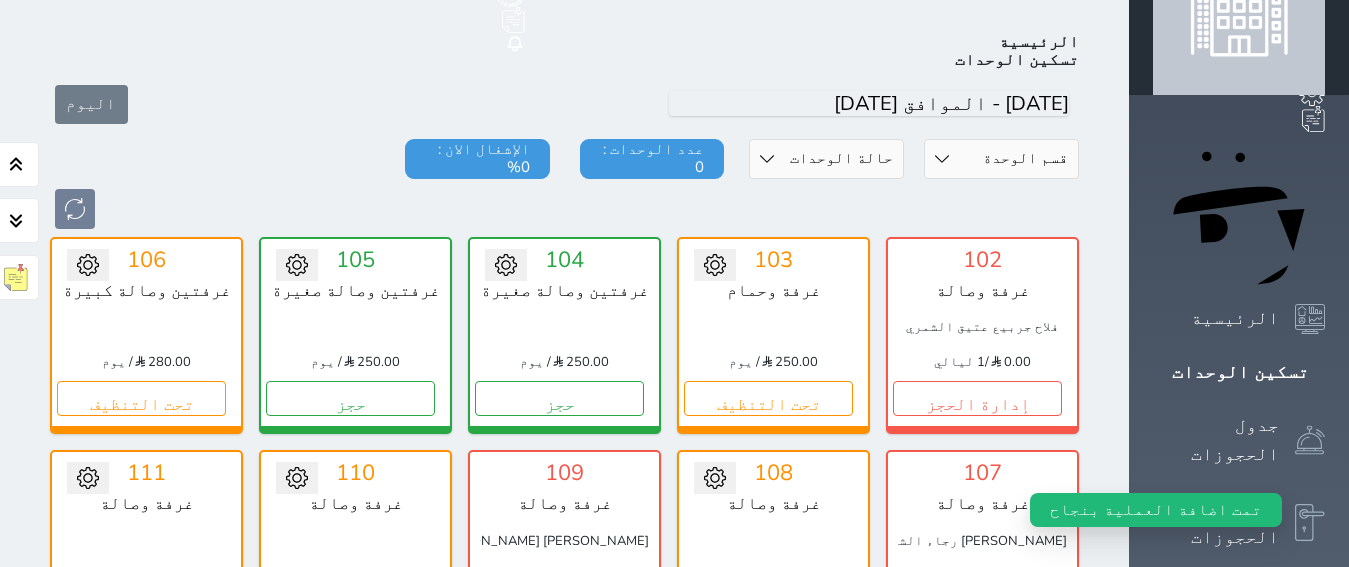 scroll, scrollTop: 78, scrollLeft: 0, axis: vertical 